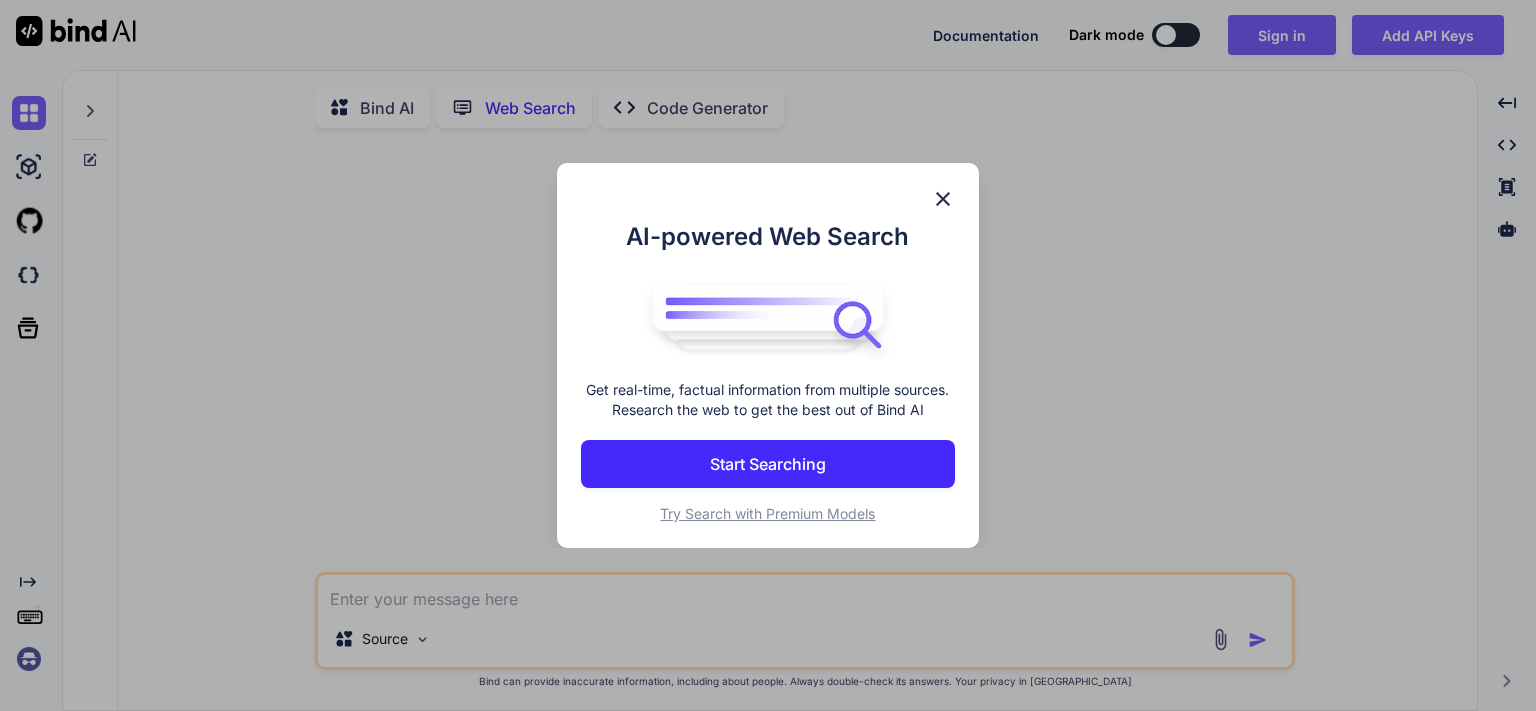 scroll, scrollTop: 0, scrollLeft: 0, axis: both 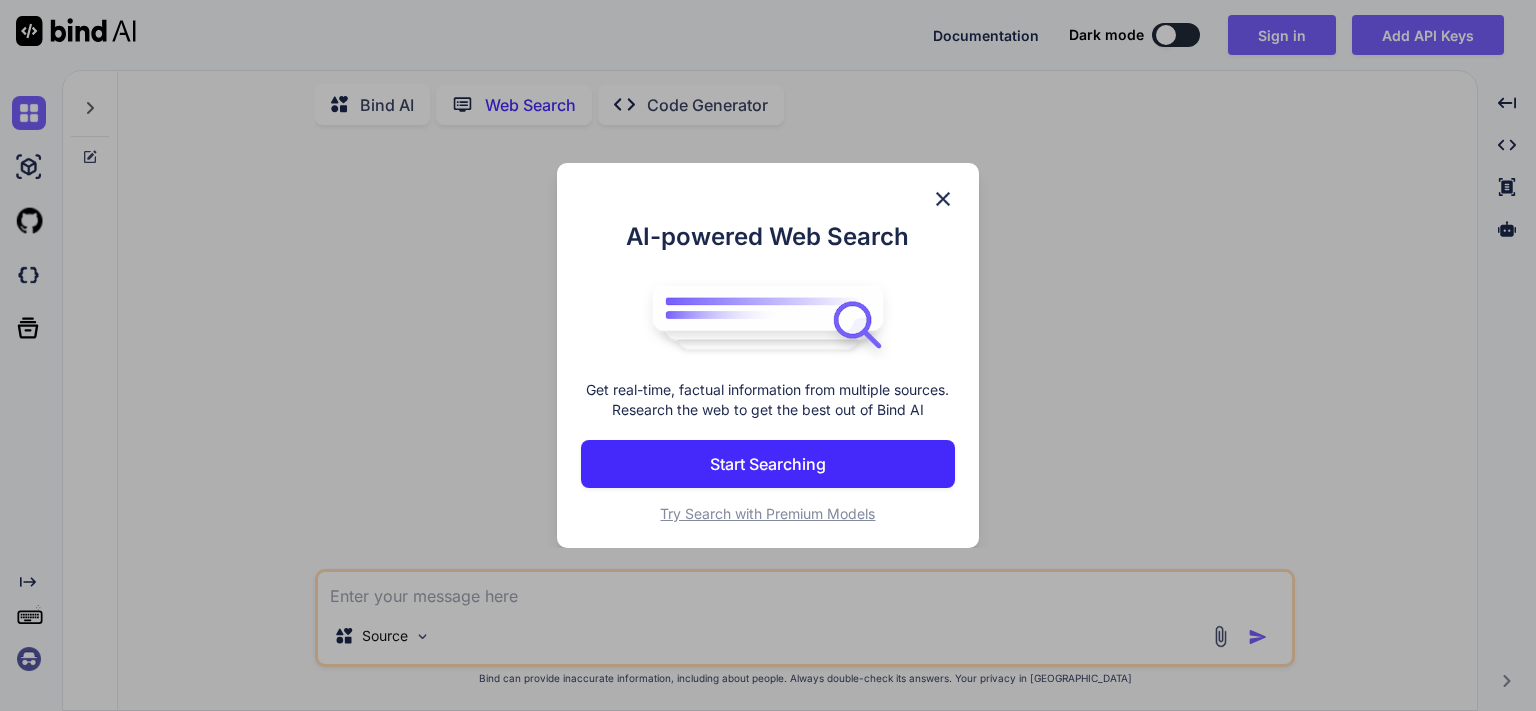 click on "Start Searching" at bounding box center (768, 464) 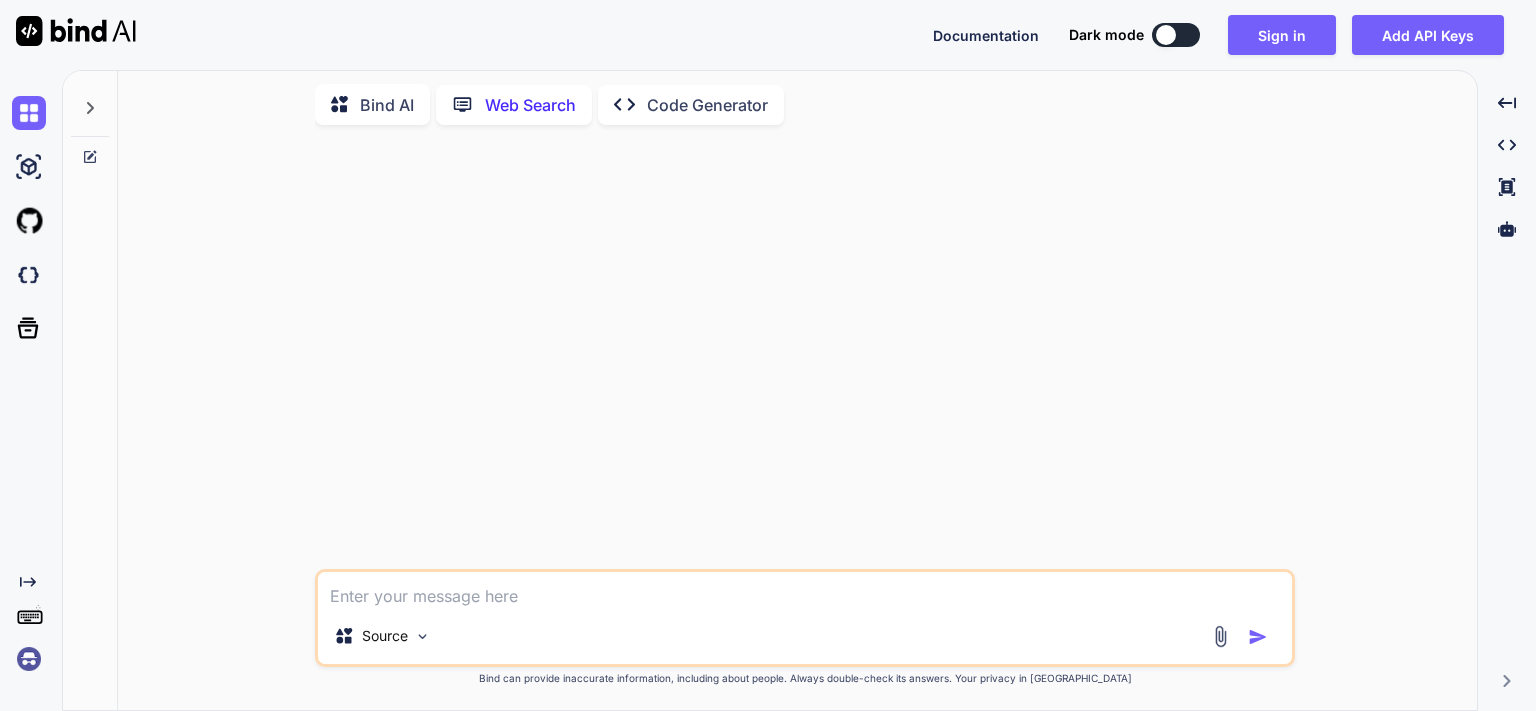 click at bounding box center [805, 590] 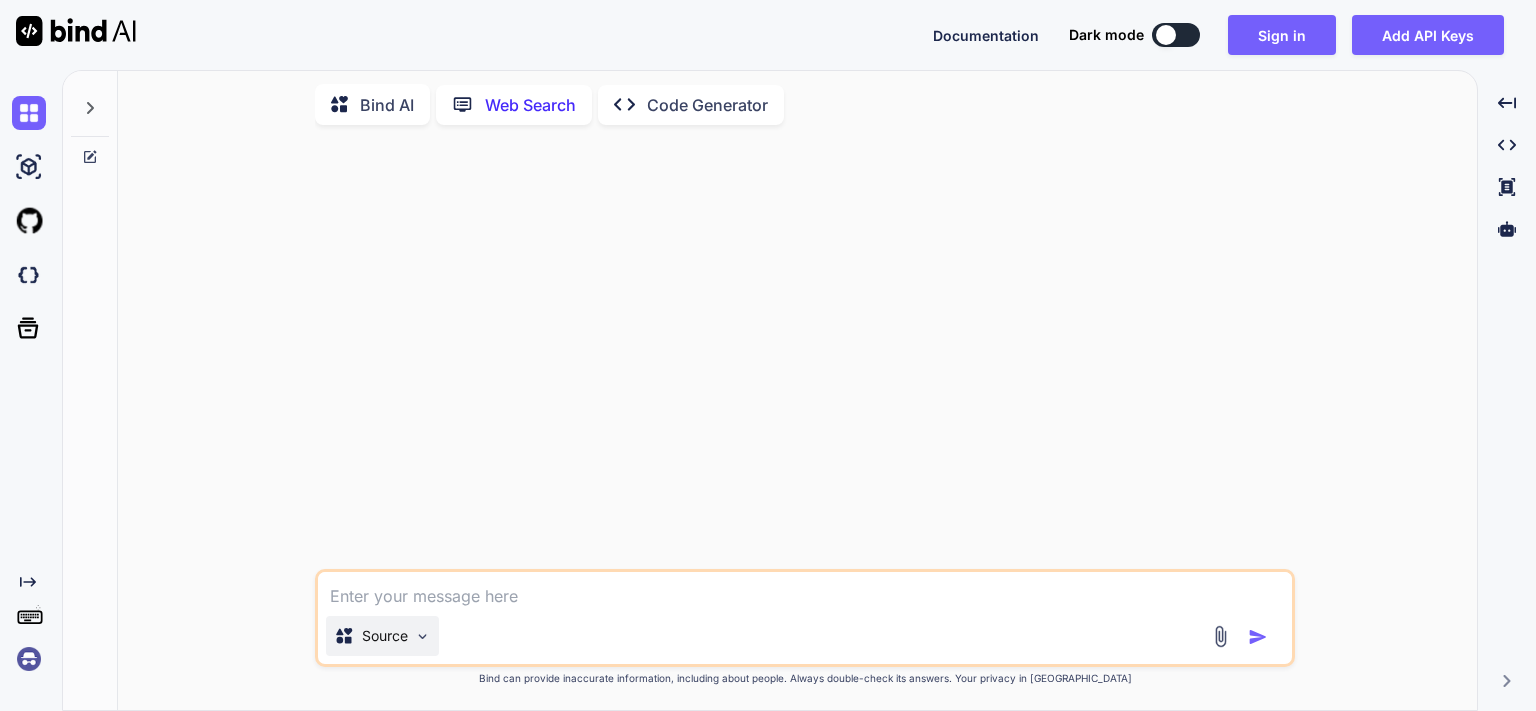 click at bounding box center (422, 636) 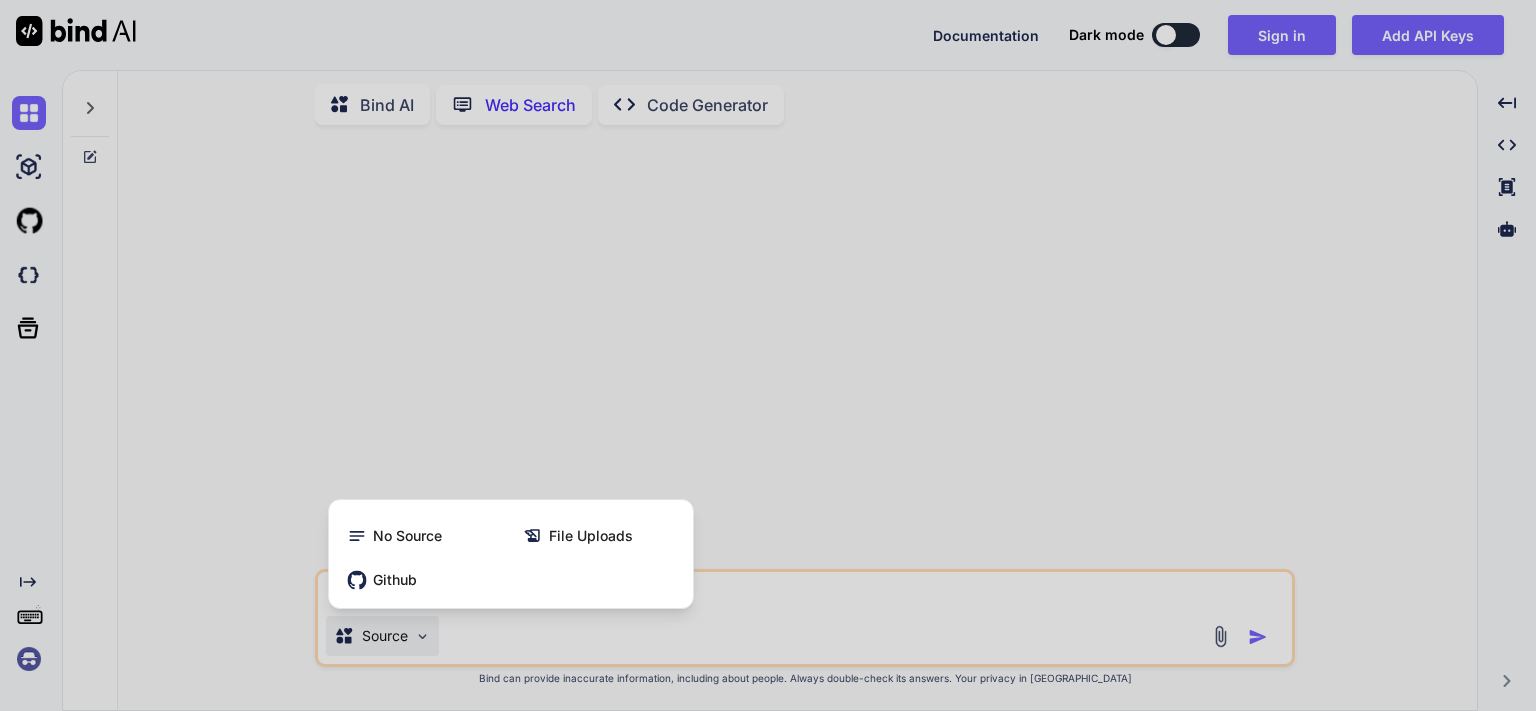 click at bounding box center (768, 355) 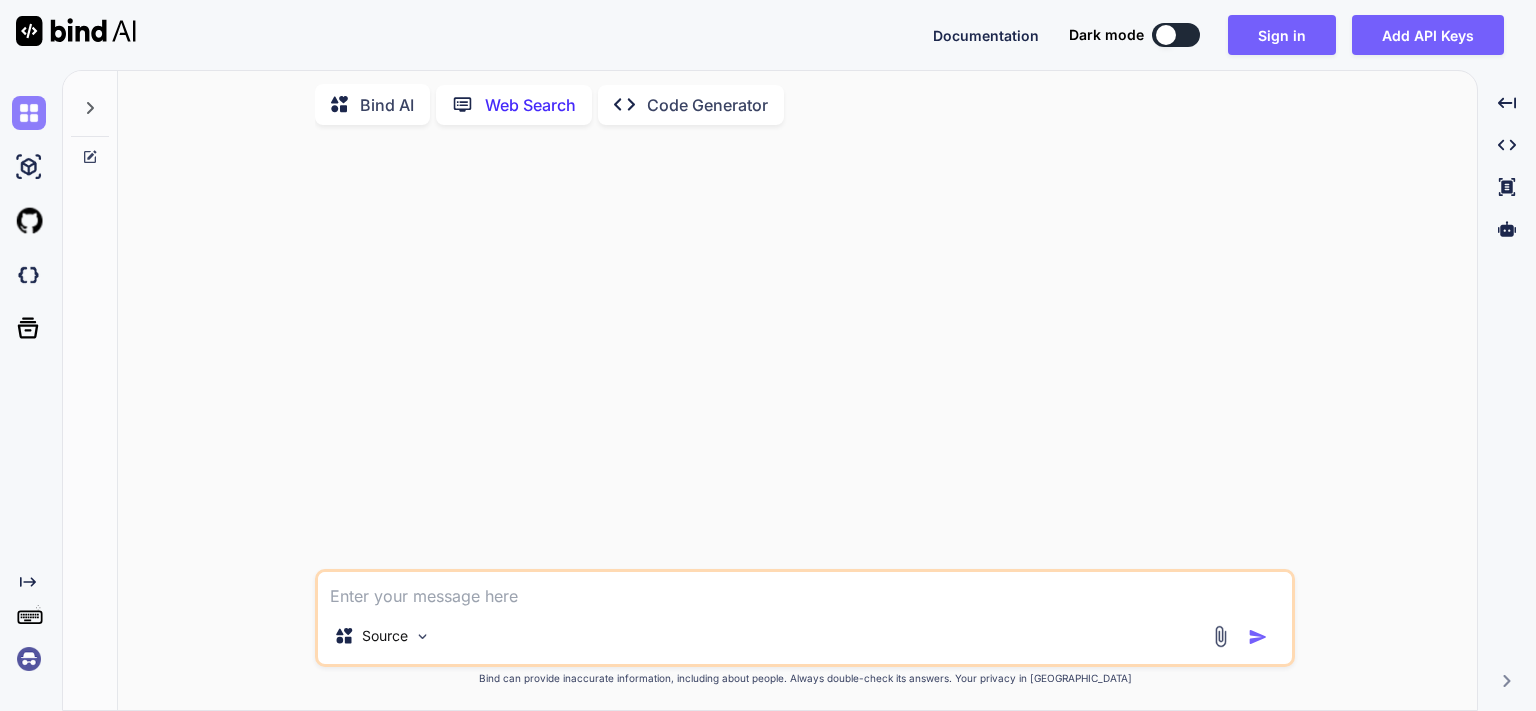 click at bounding box center (29, 113) 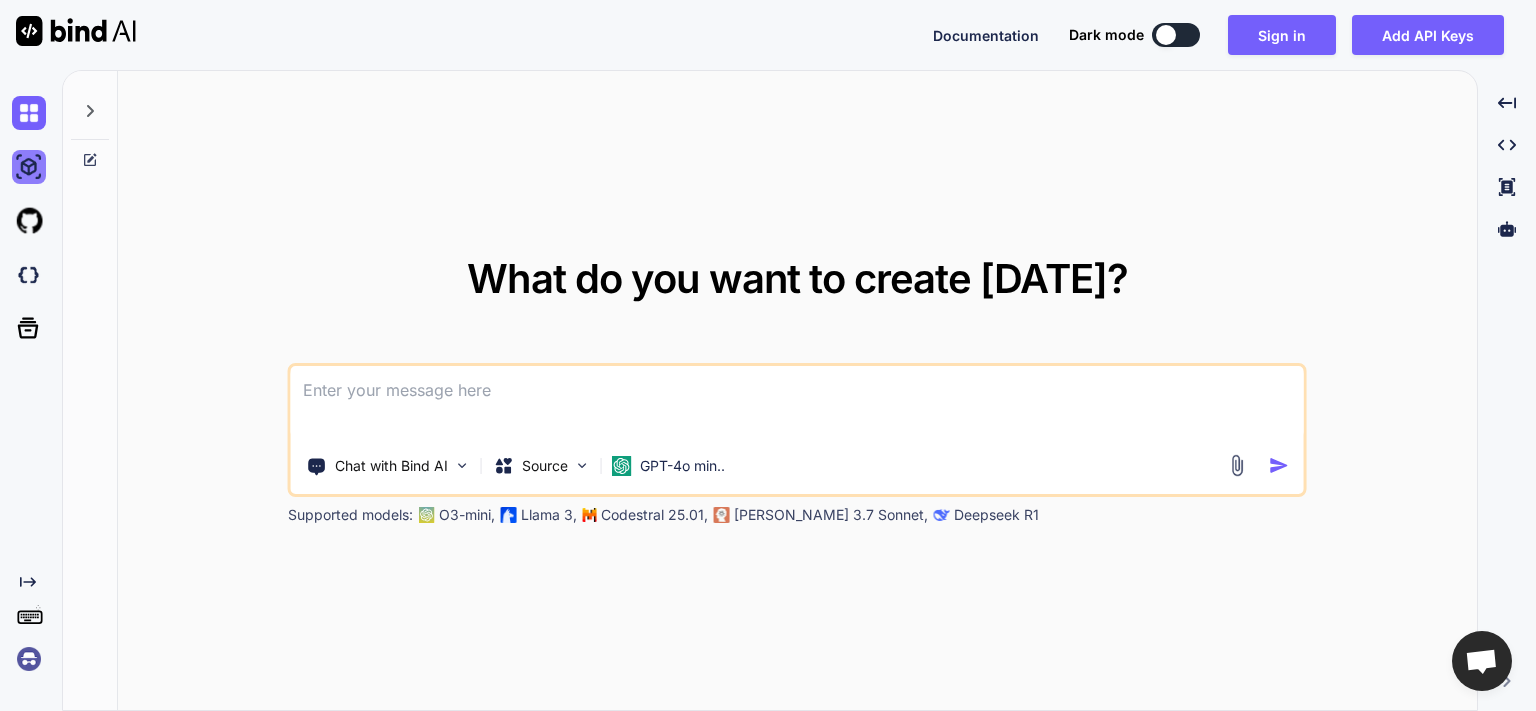 click at bounding box center [29, 167] 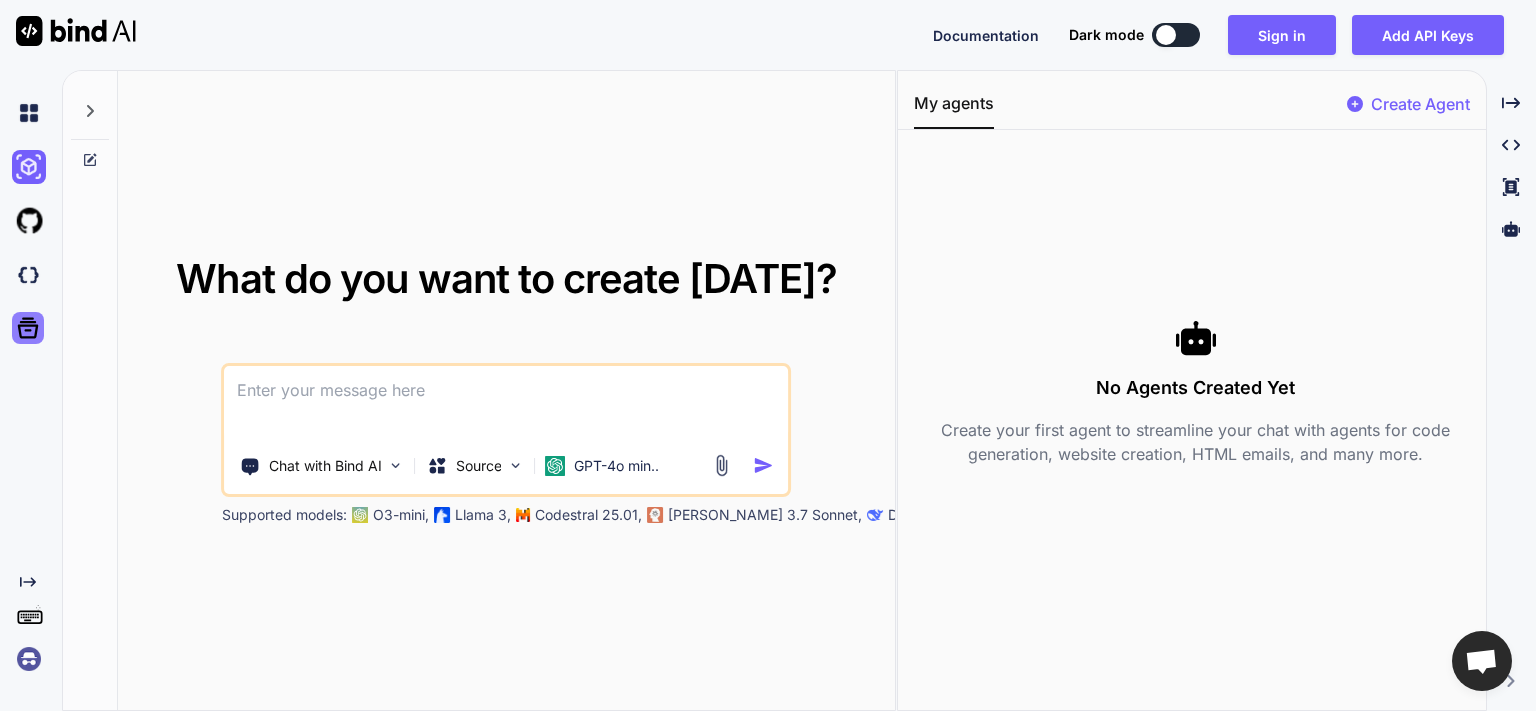 click 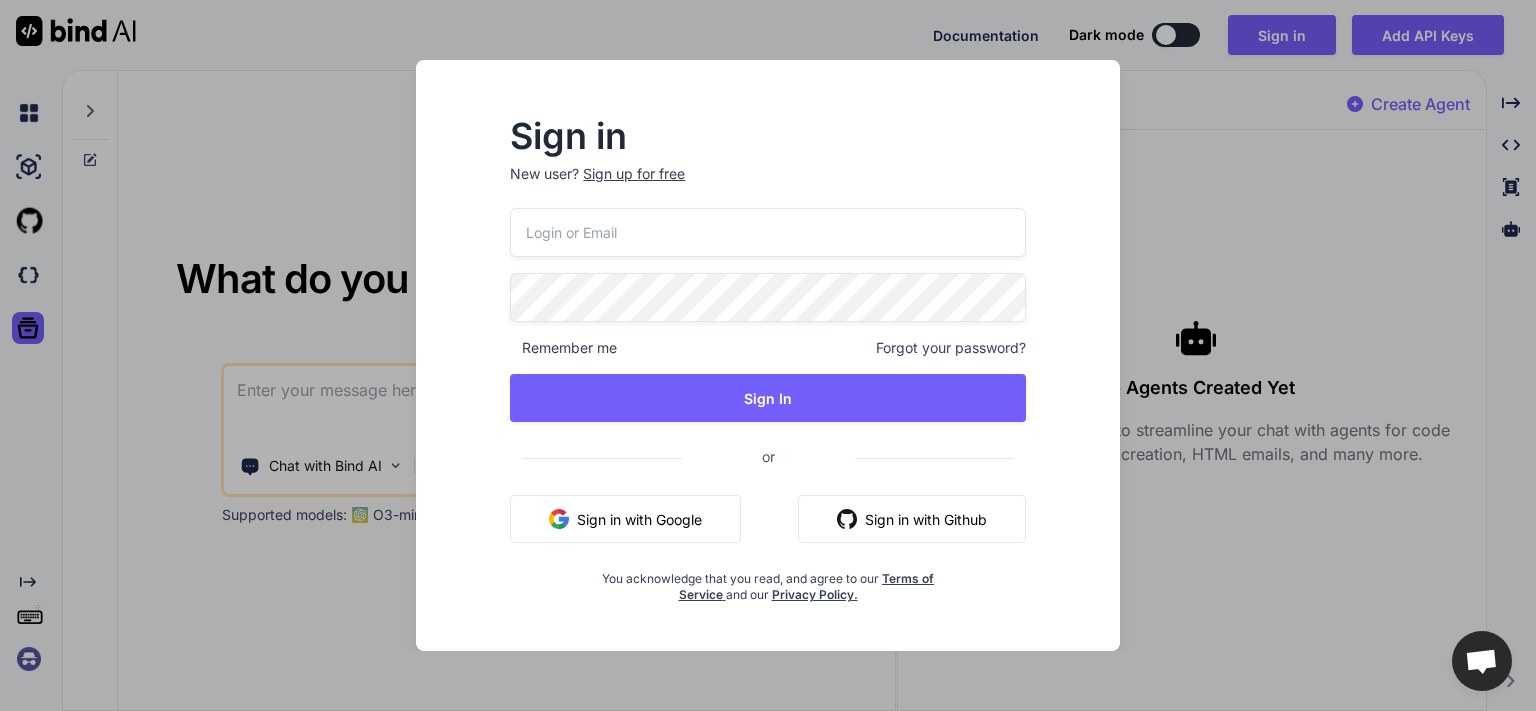 click on "Sign in New user?   Sign up for free Remember me Forgot your password? Sign In   or Sign in with Google Sign in with Github You acknowledge that you read, and agree to our   Terms of Service     and our   Privacy Policy." at bounding box center [768, 355] 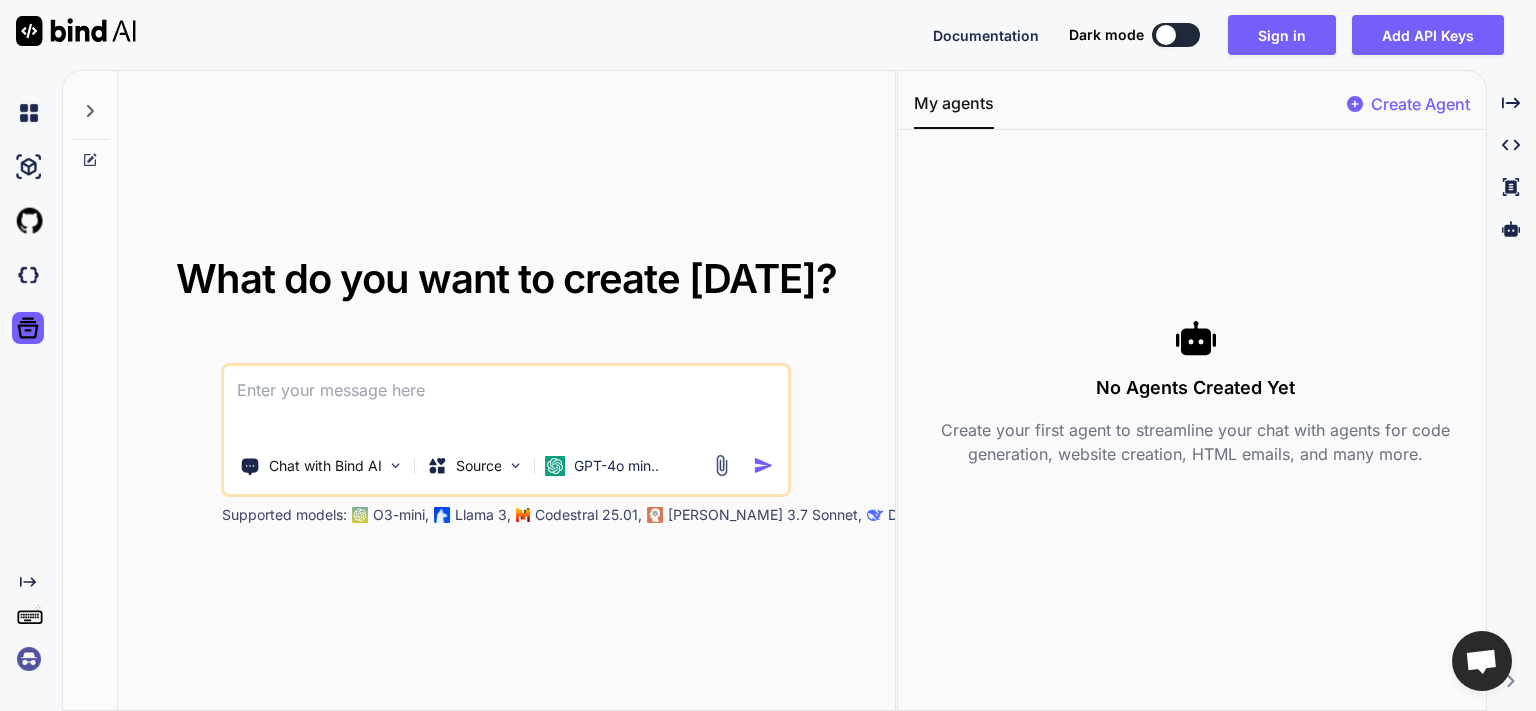click 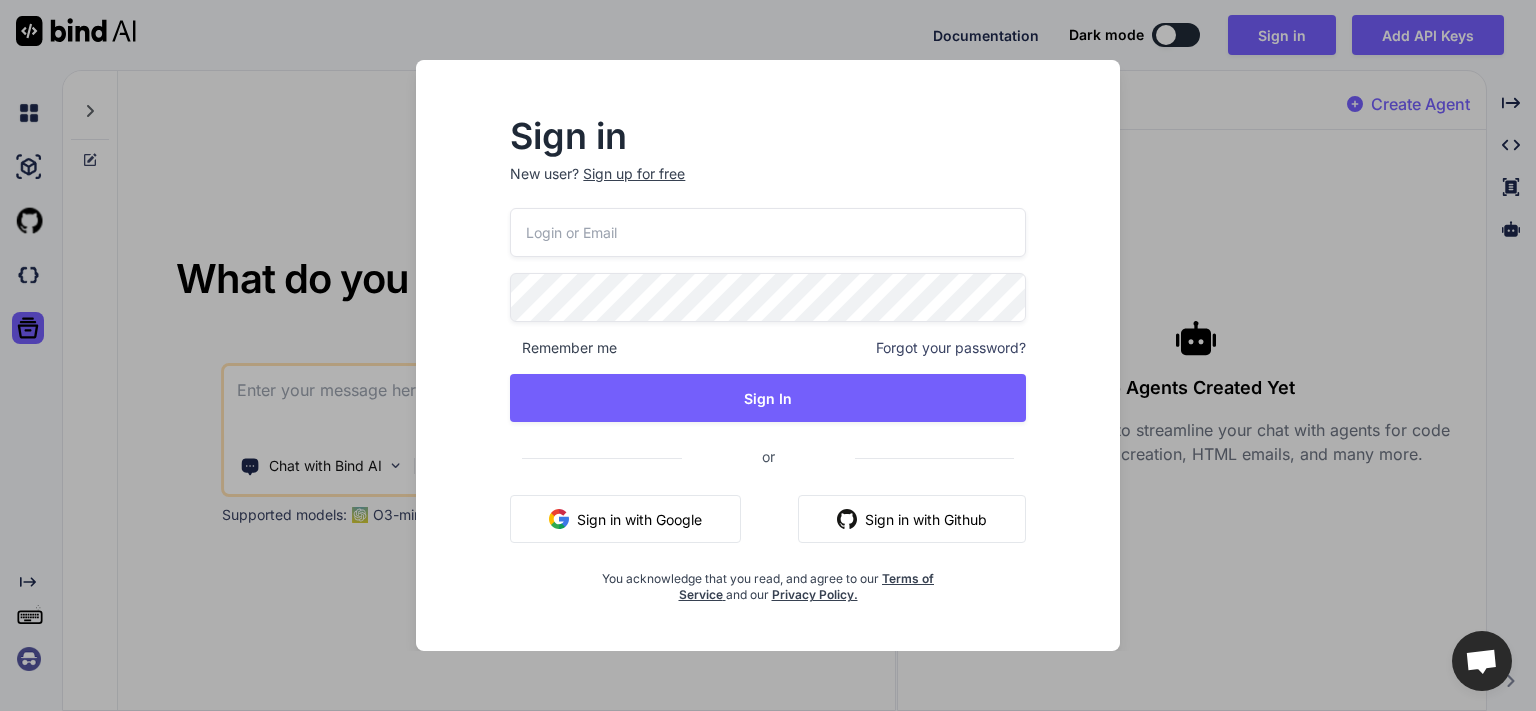 click on "Sign in New user?   Sign up for free Remember me Forgot your password? Sign In   or Sign in with Google Sign in with Github You acknowledge that you read, and agree to our   Terms of Service     and our   Privacy Policy." at bounding box center (768, 355) 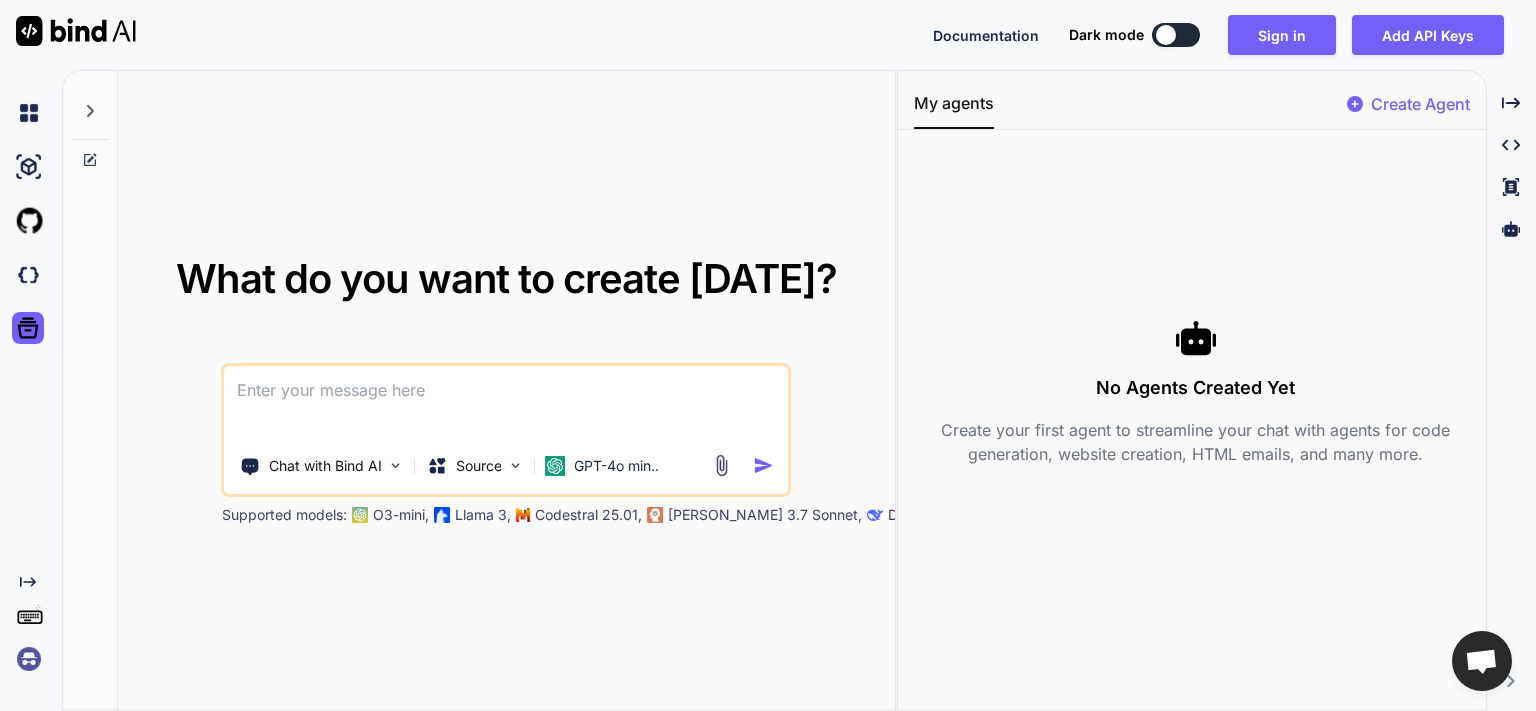 click 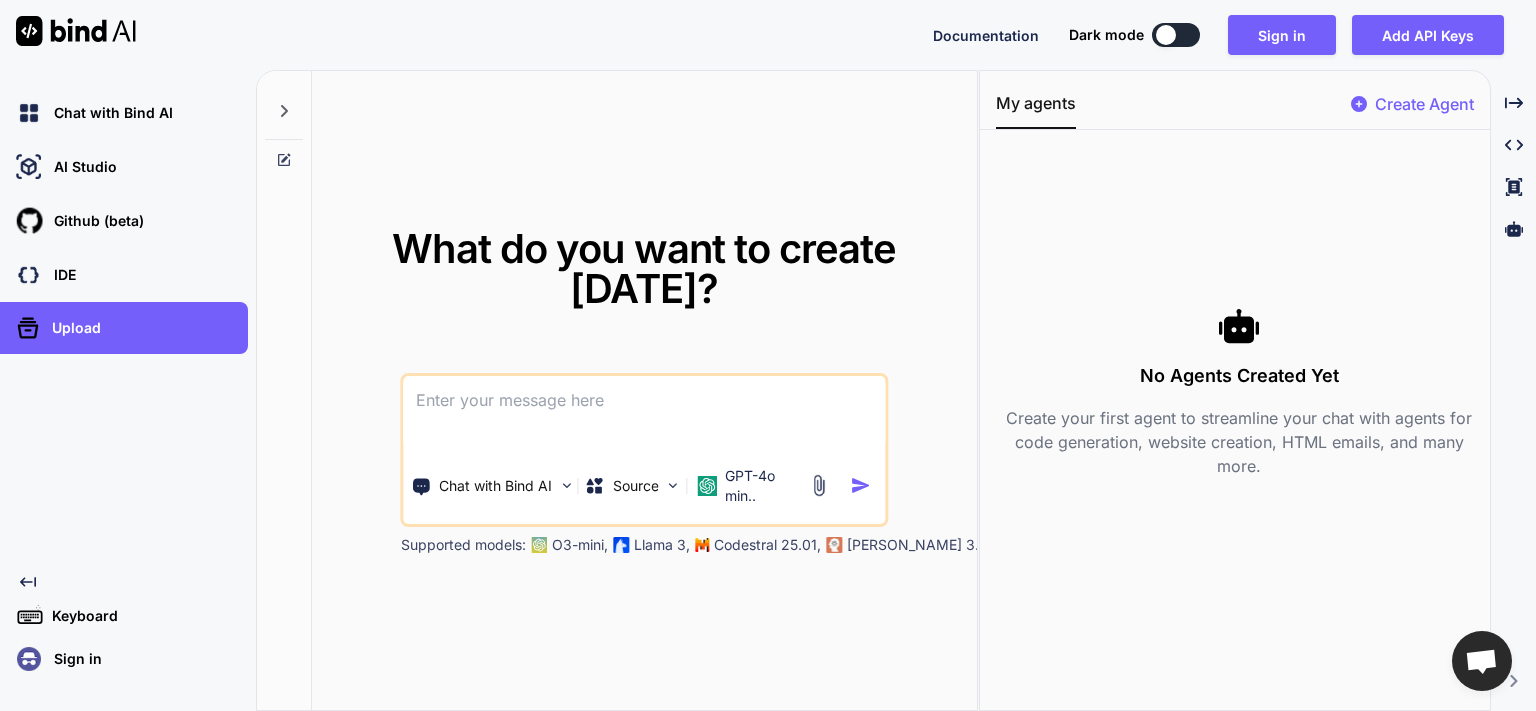 click 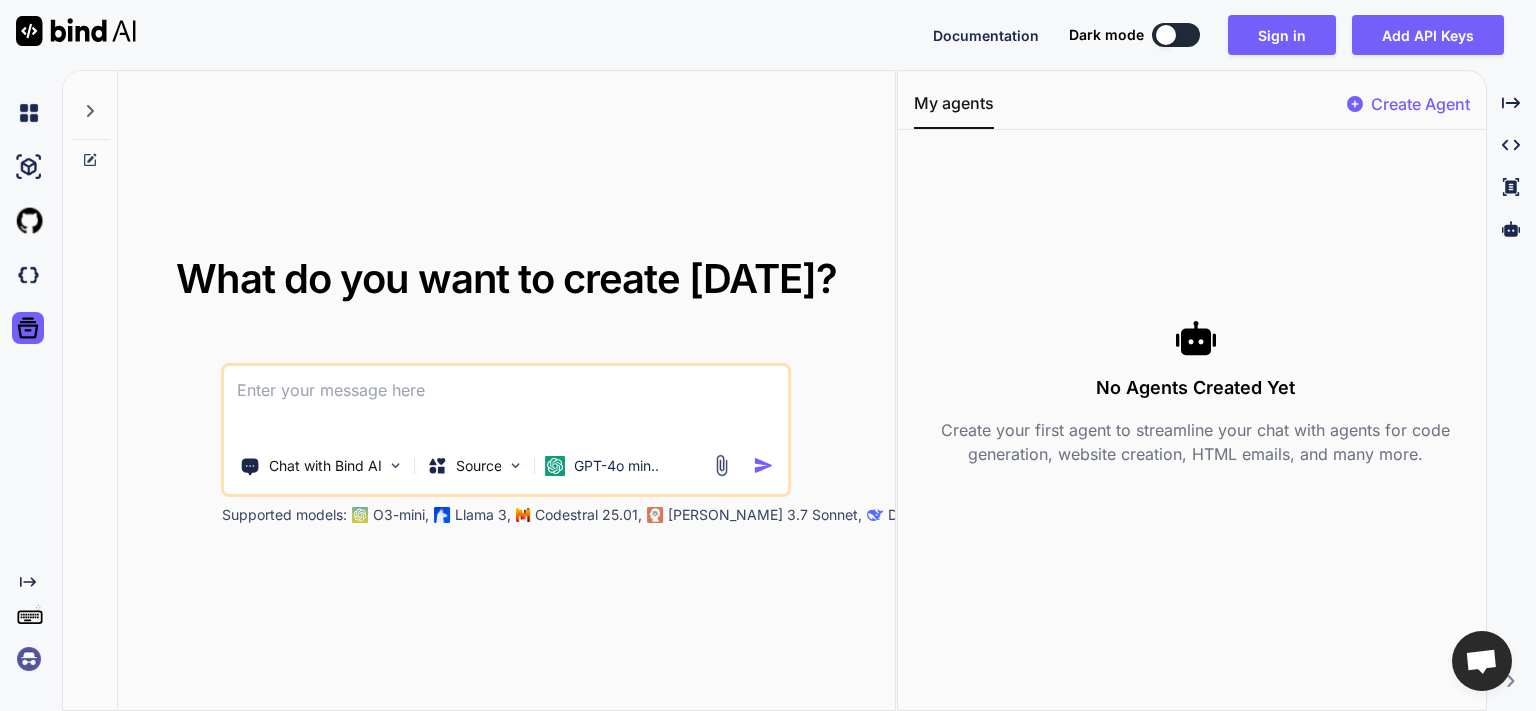 click at bounding box center (29, 659) 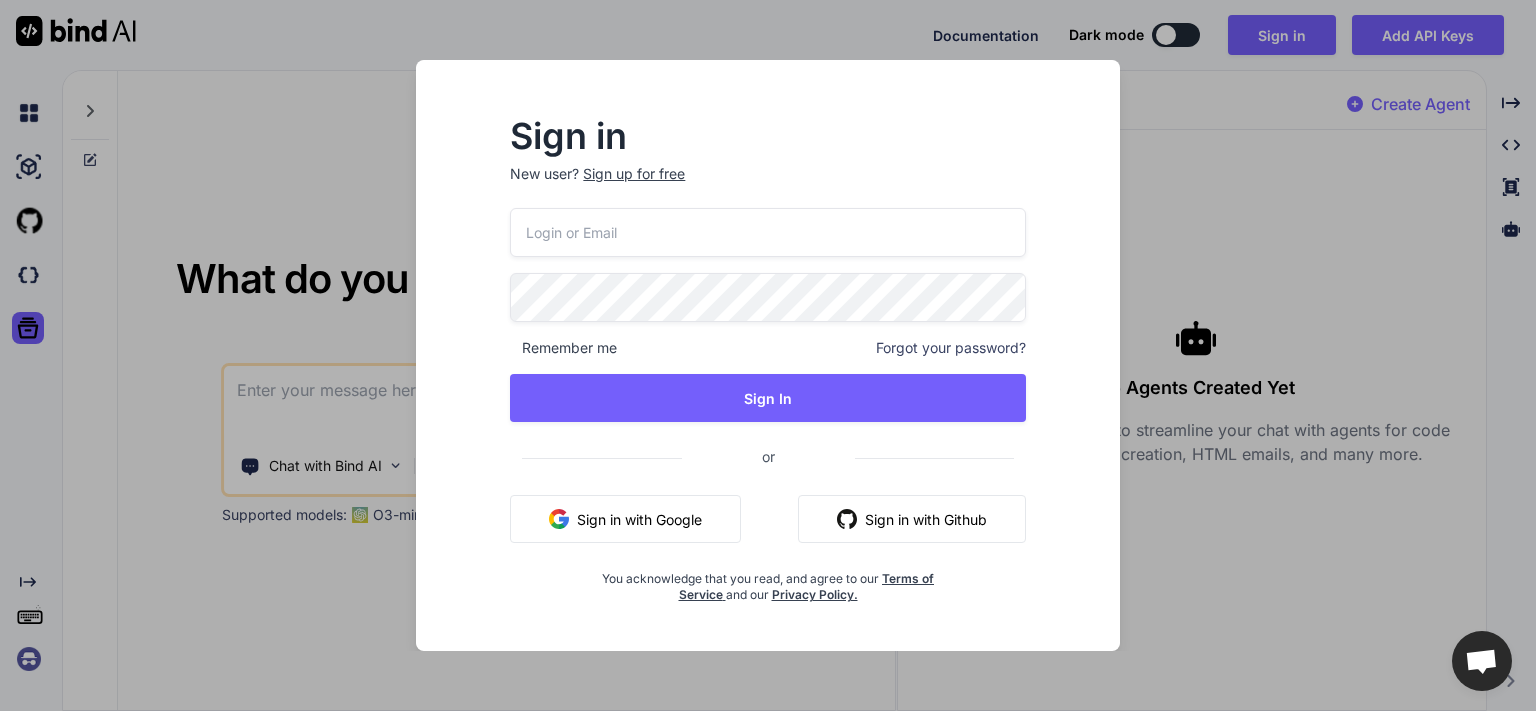 click on "Sign in New user?   Sign up for free Remember me Forgot your password? Sign In   or Sign in with Google Sign in with Github You acknowledge that you read, and agree to our   Terms of Service     and our   Privacy Policy." at bounding box center [768, 355] 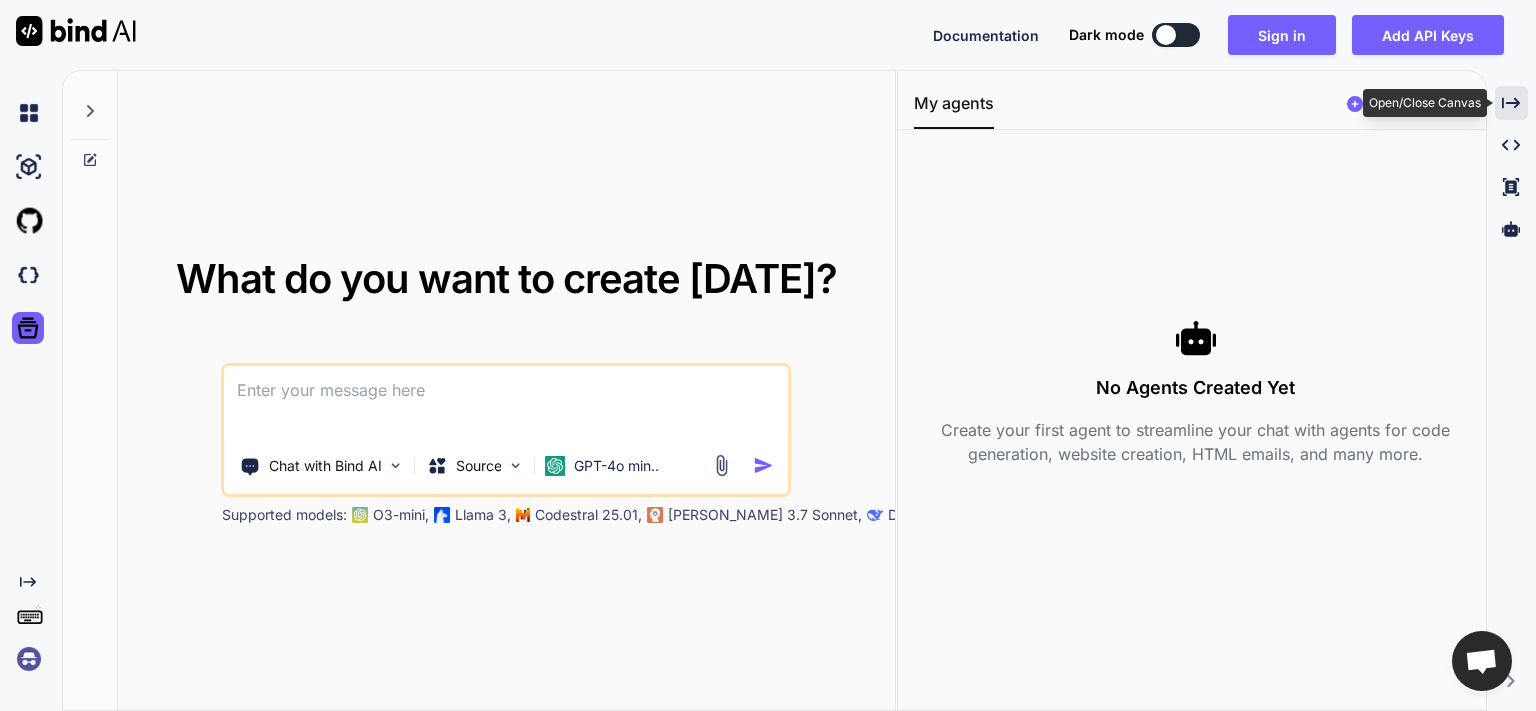 click on "Created with Pixso." 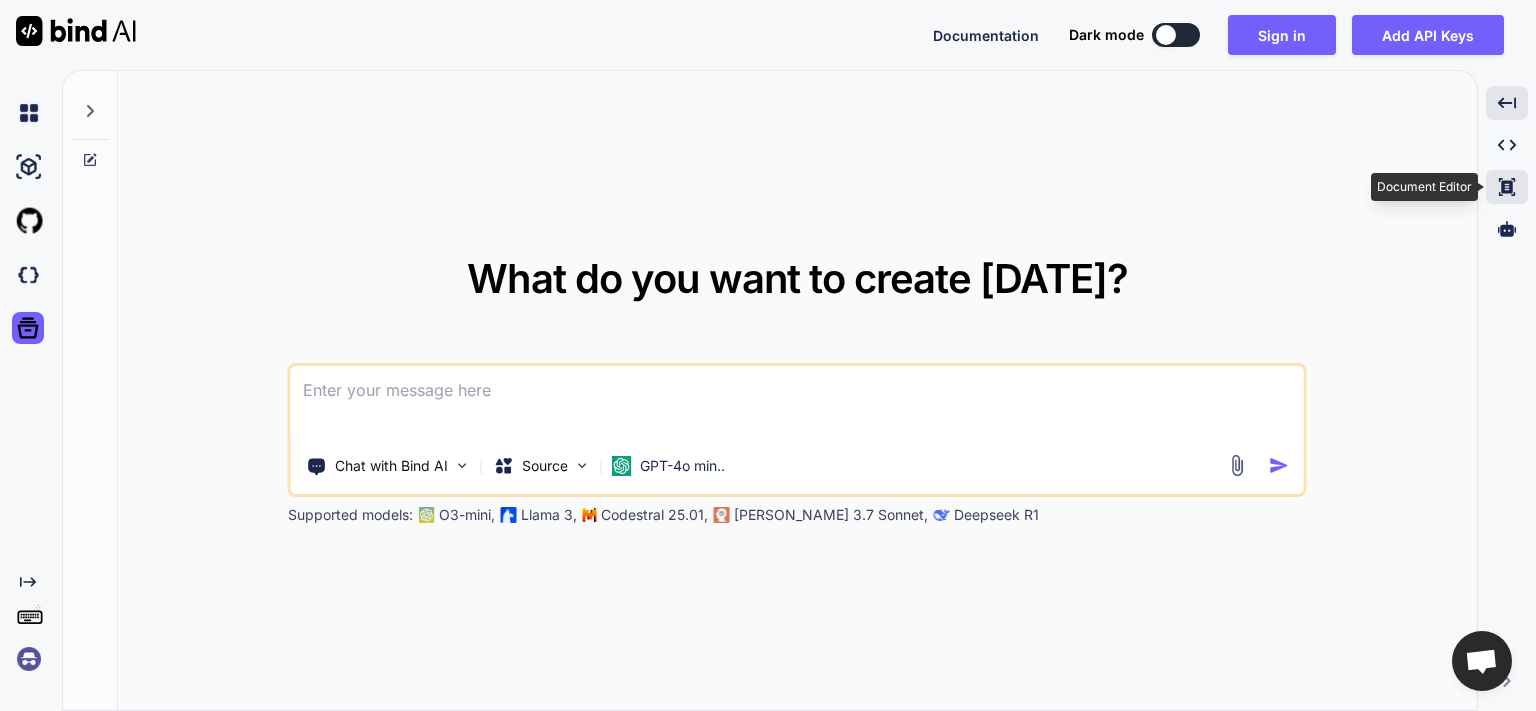 click 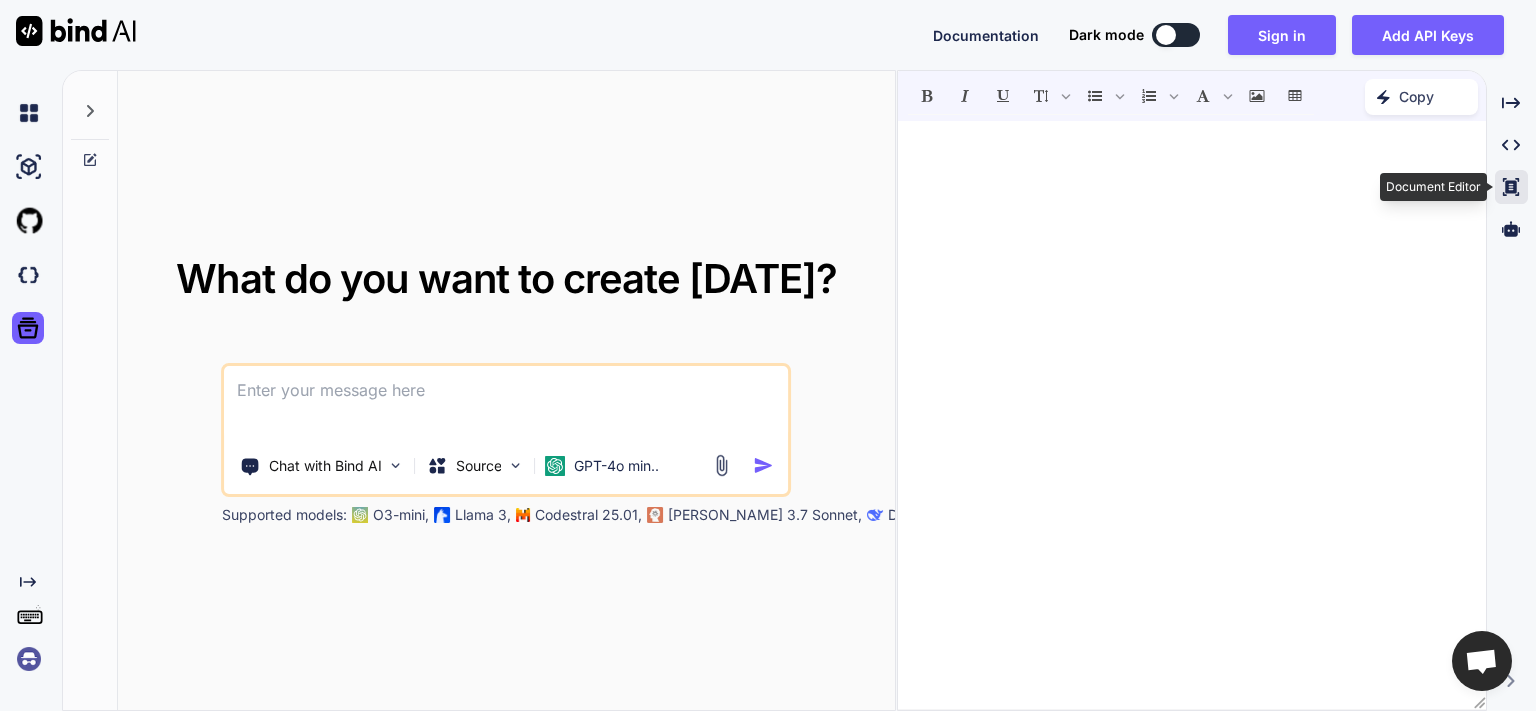click on "Created with Pixso." at bounding box center (1511, 187) 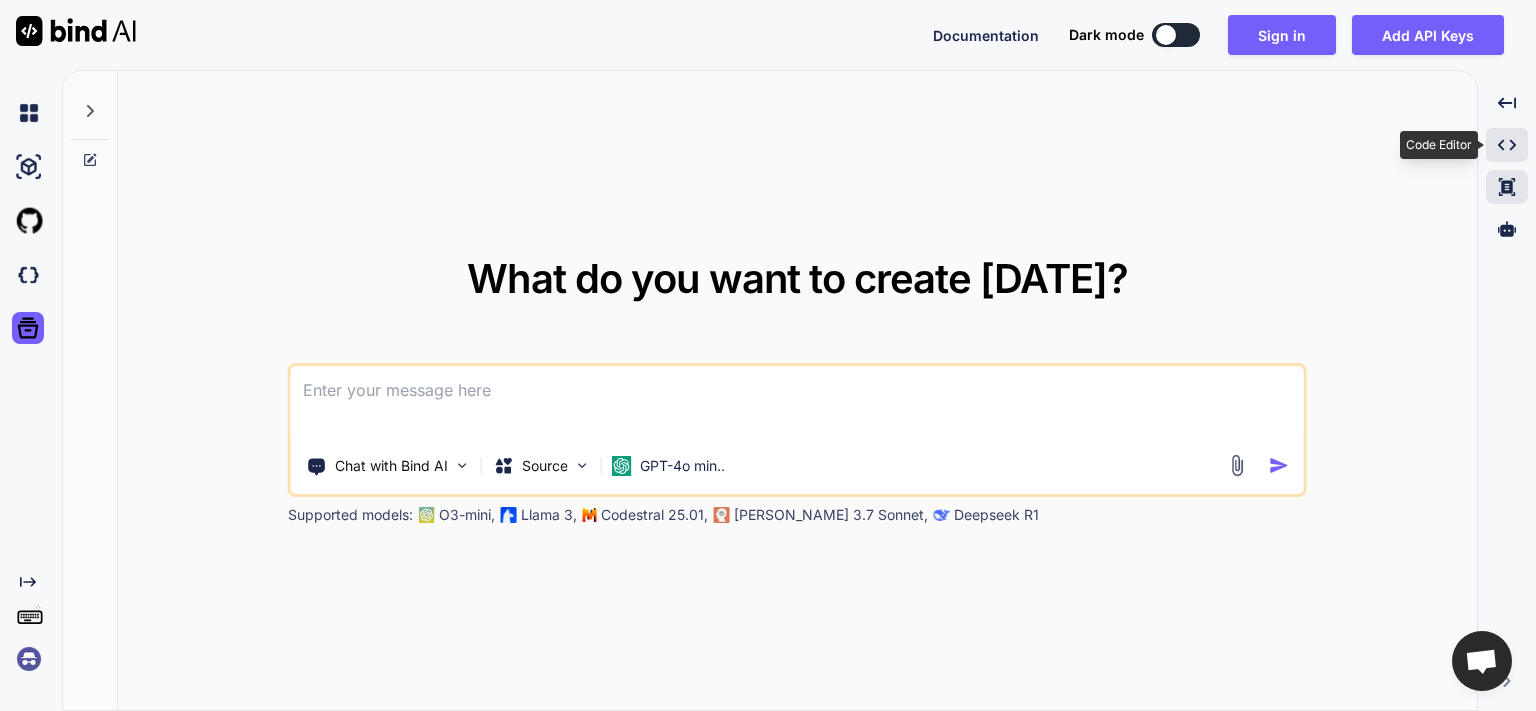 click on "Created with Pixso." at bounding box center [1507, 145] 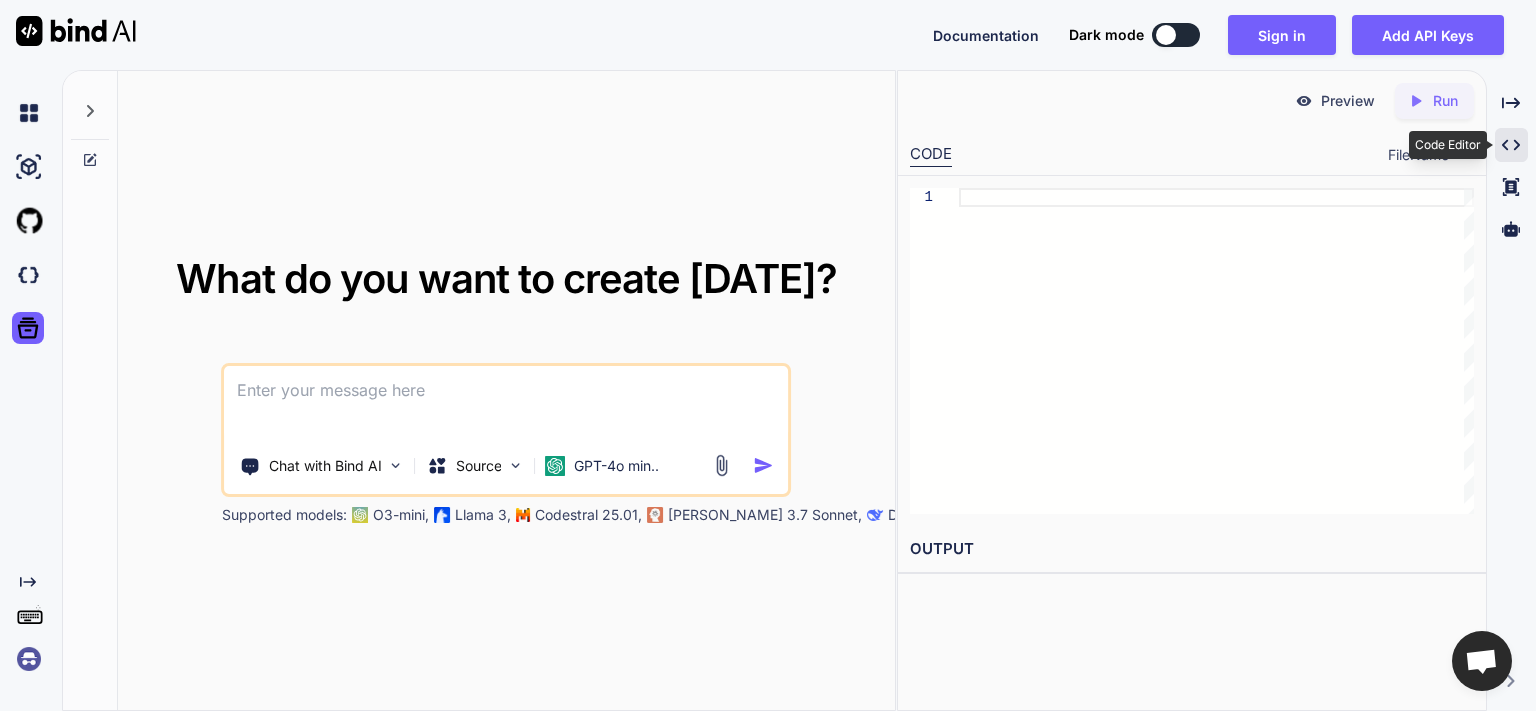 click on "Created with Pixso." at bounding box center [1511, 145] 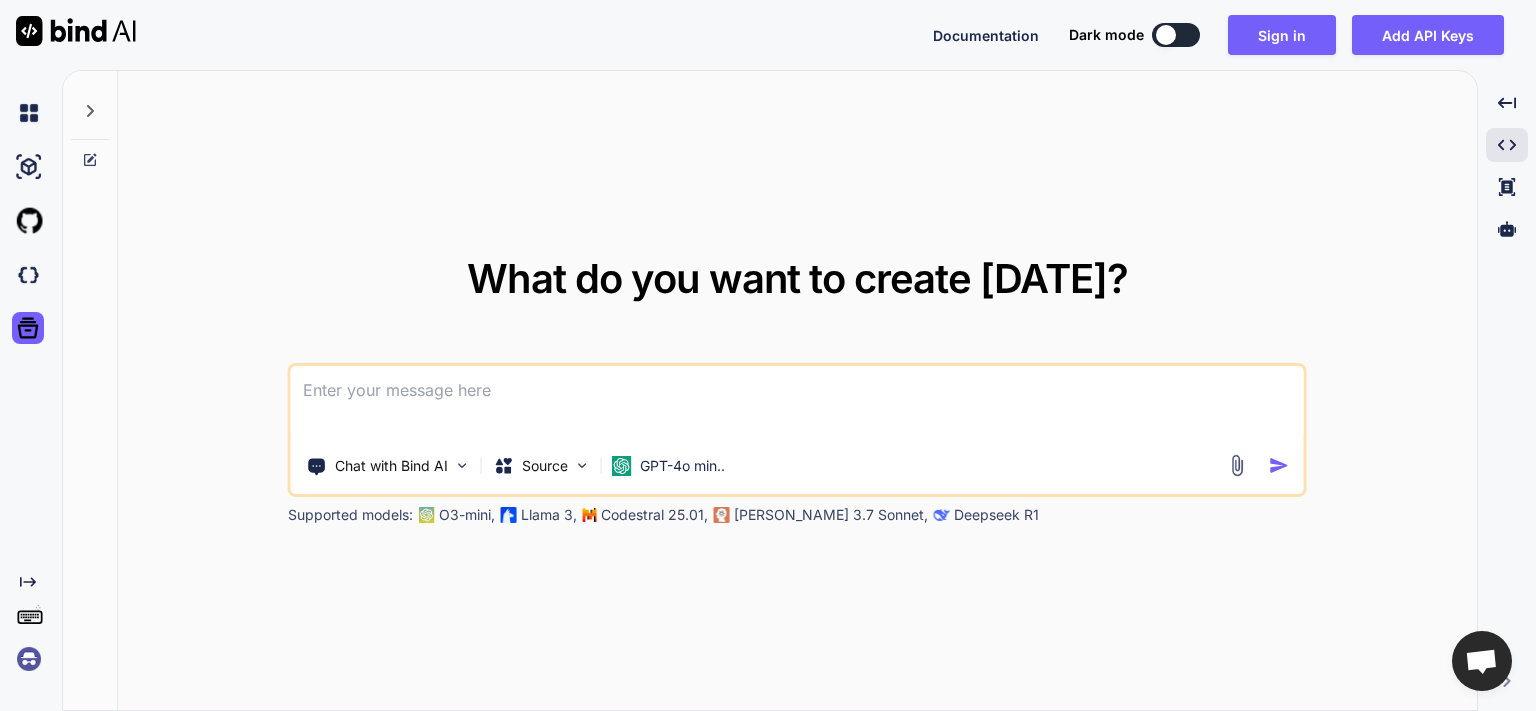 click at bounding box center [1166, 35] 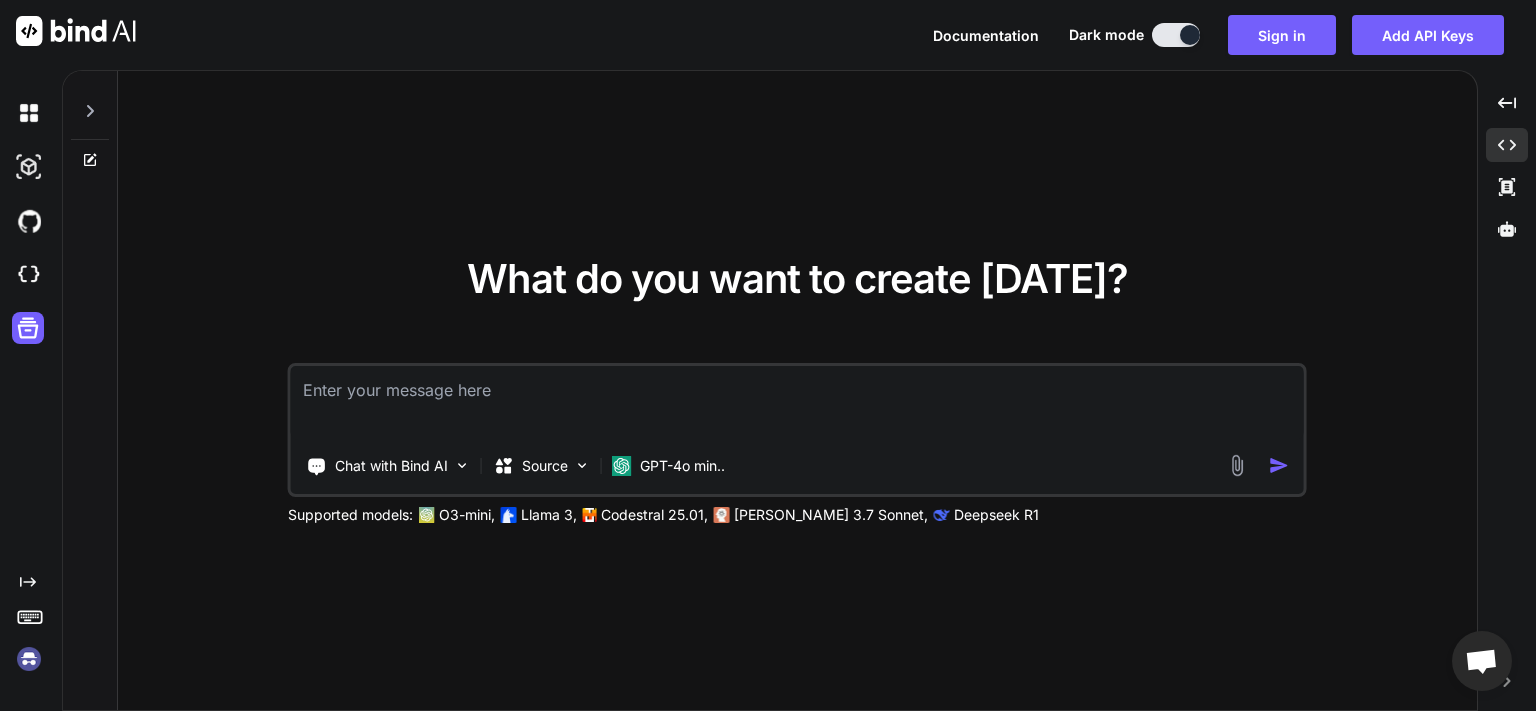 click at bounding box center (1176, 35) 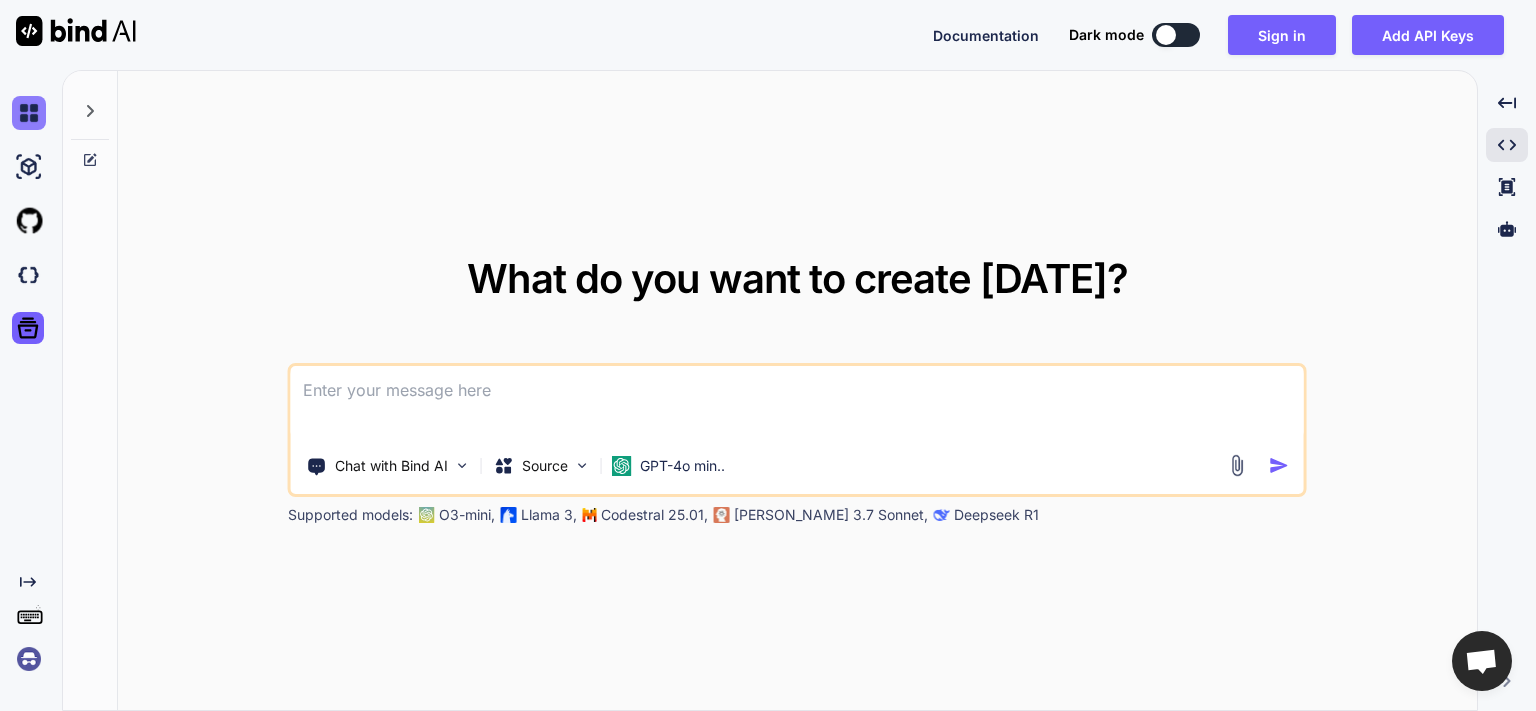 click at bounding box center [29, 113] 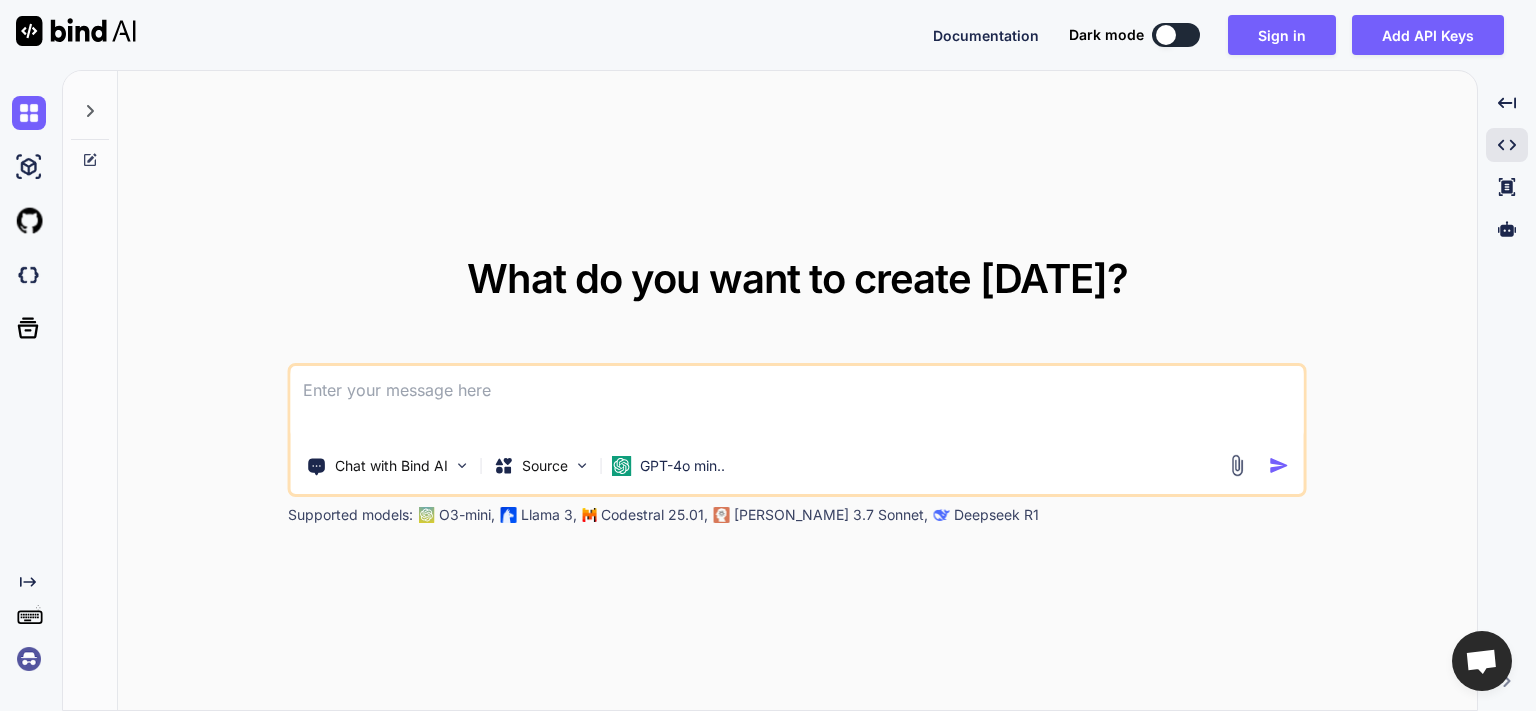 click 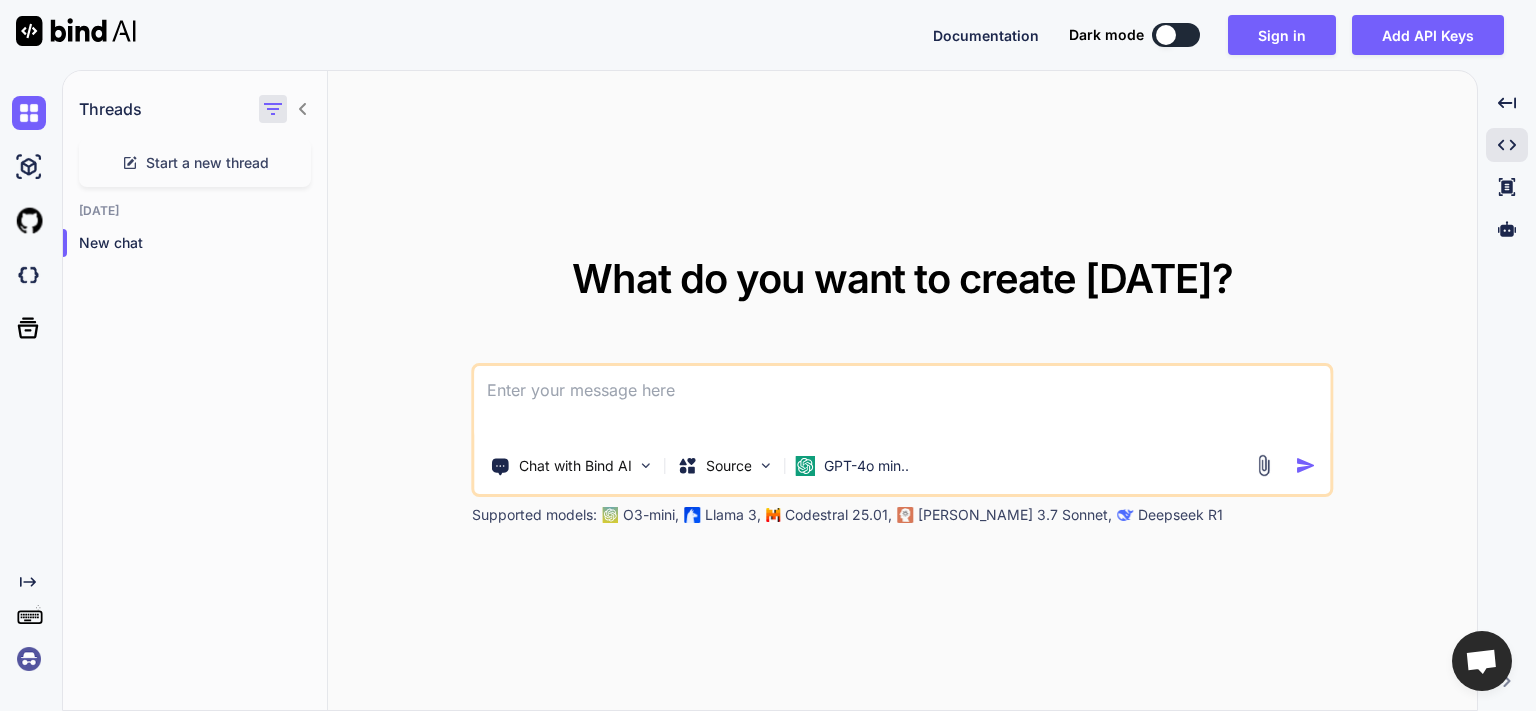 click 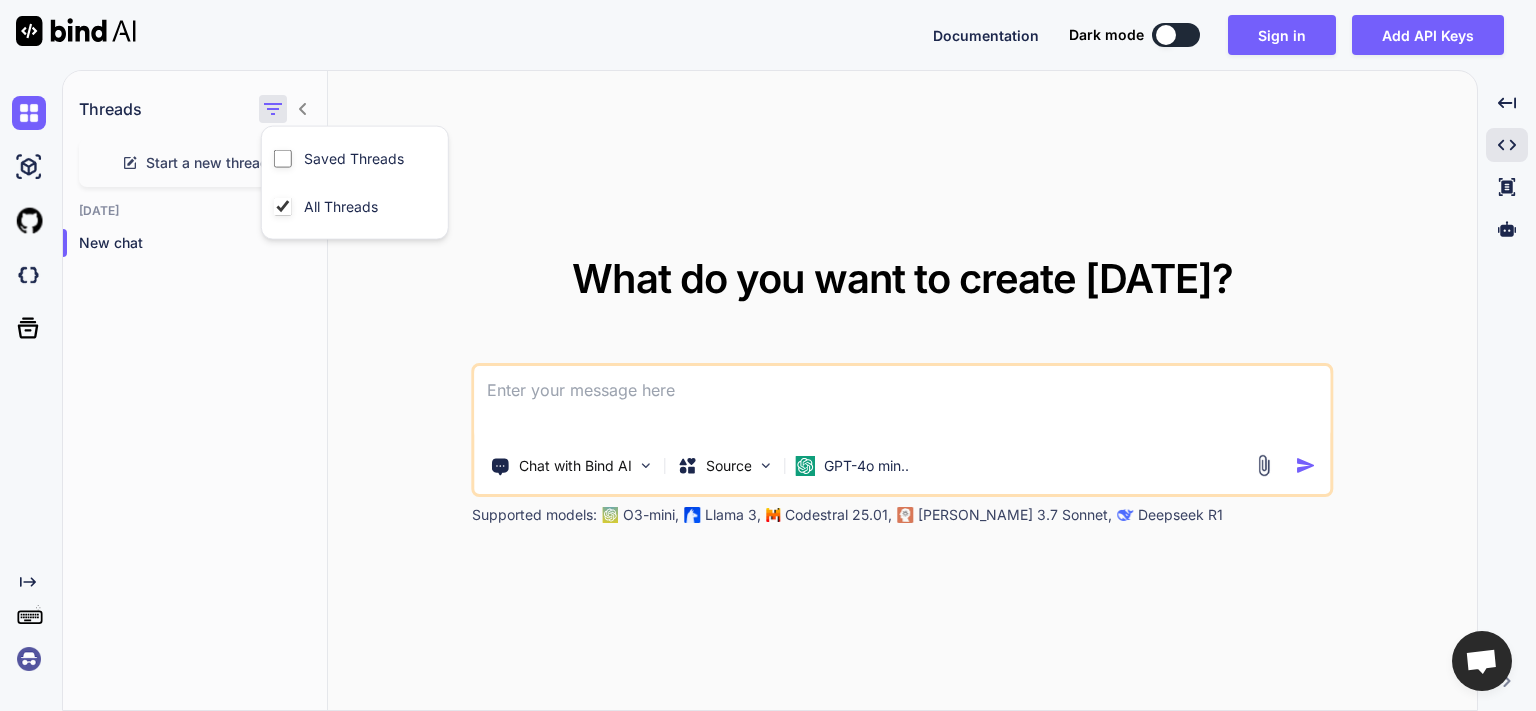 click 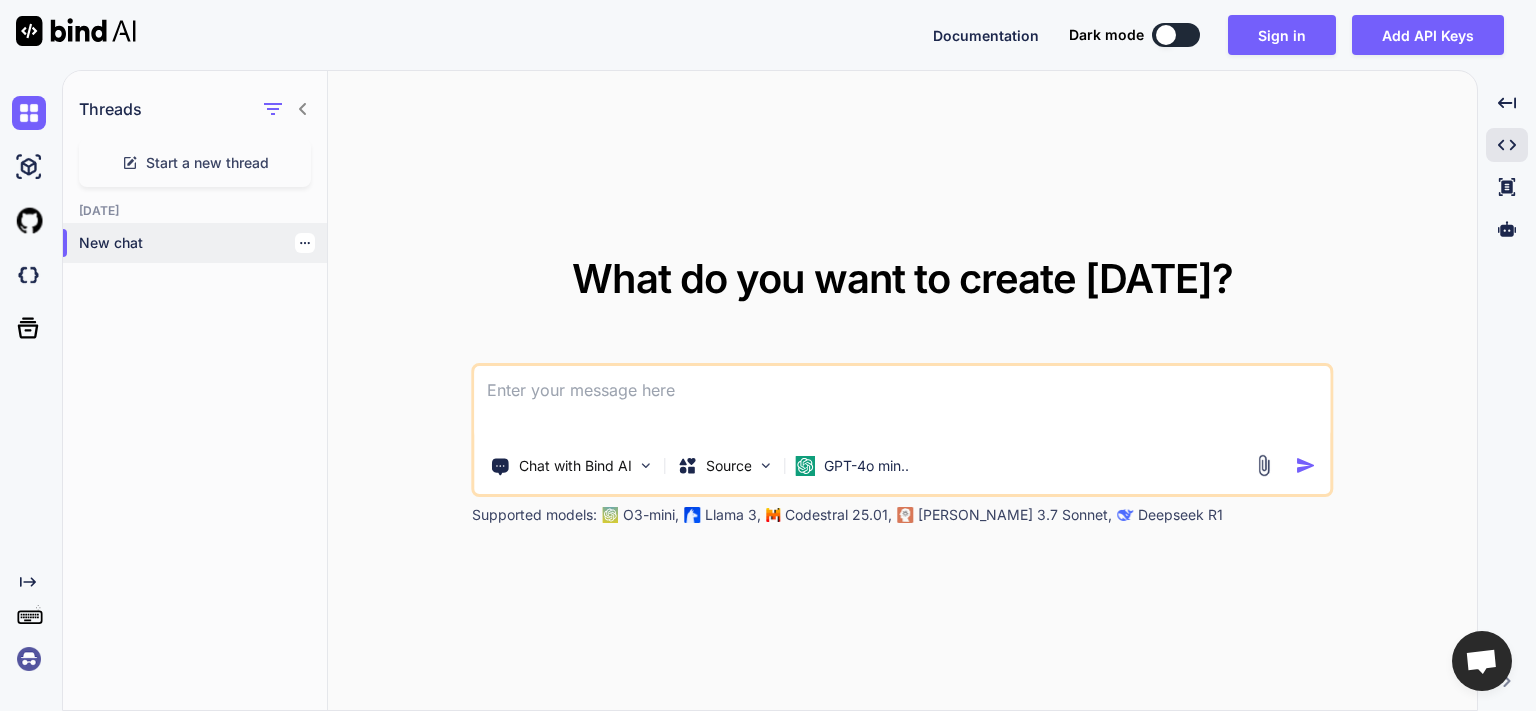 click 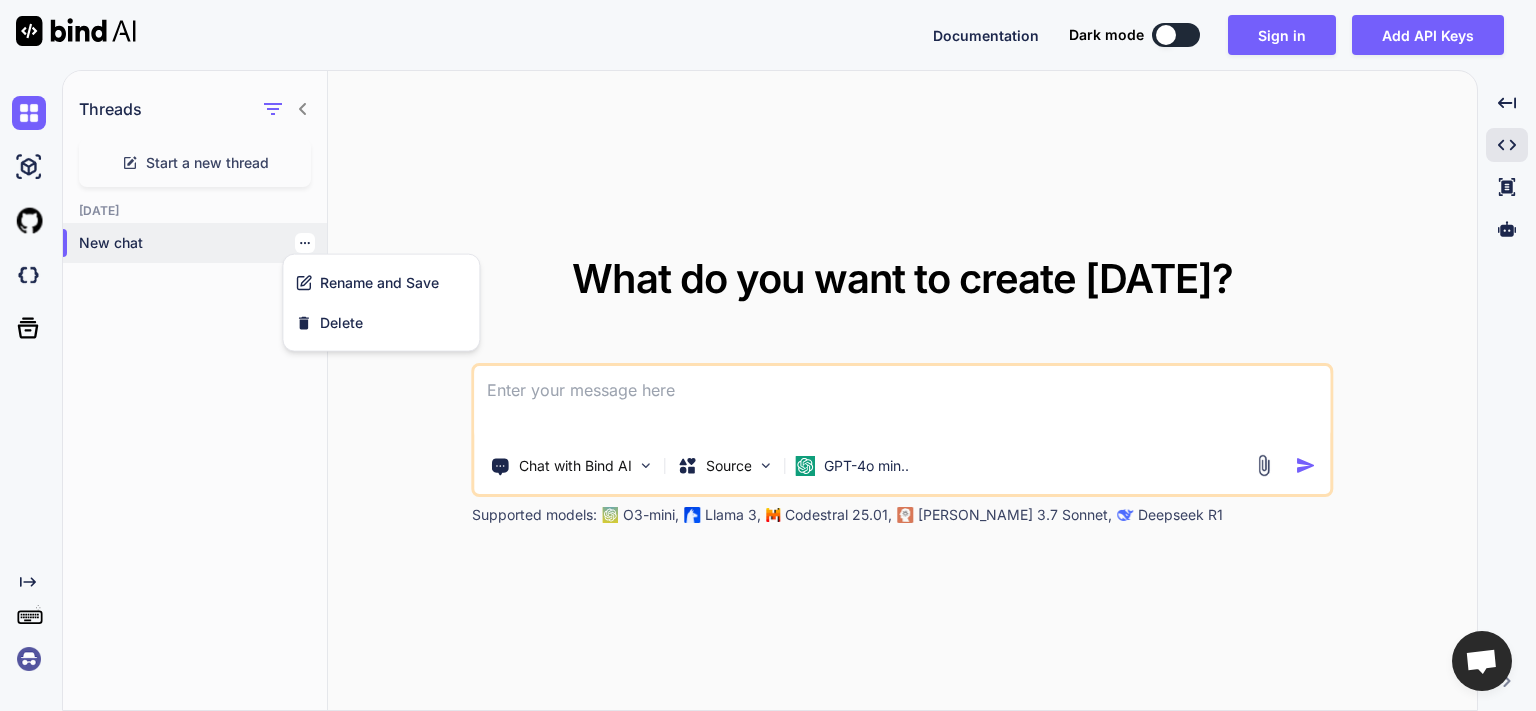 click 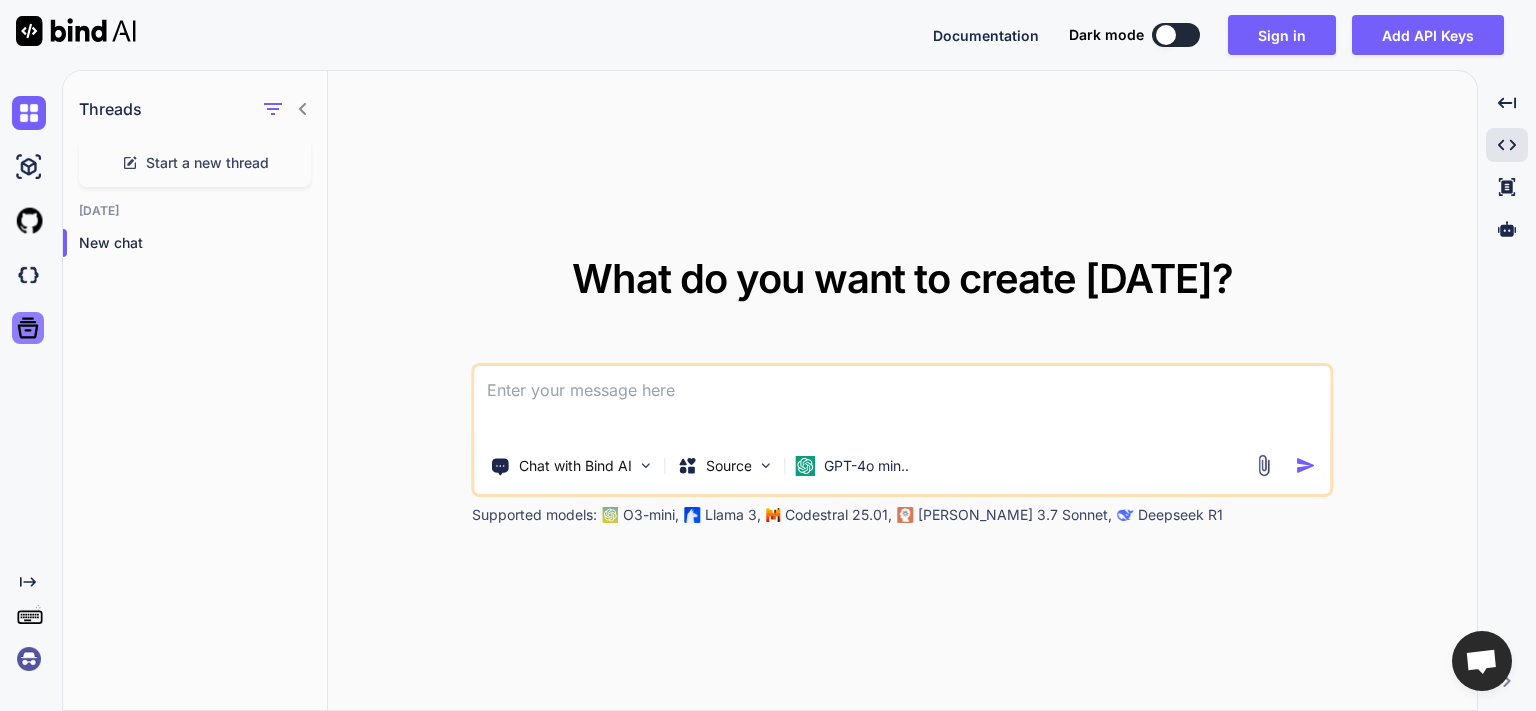 click 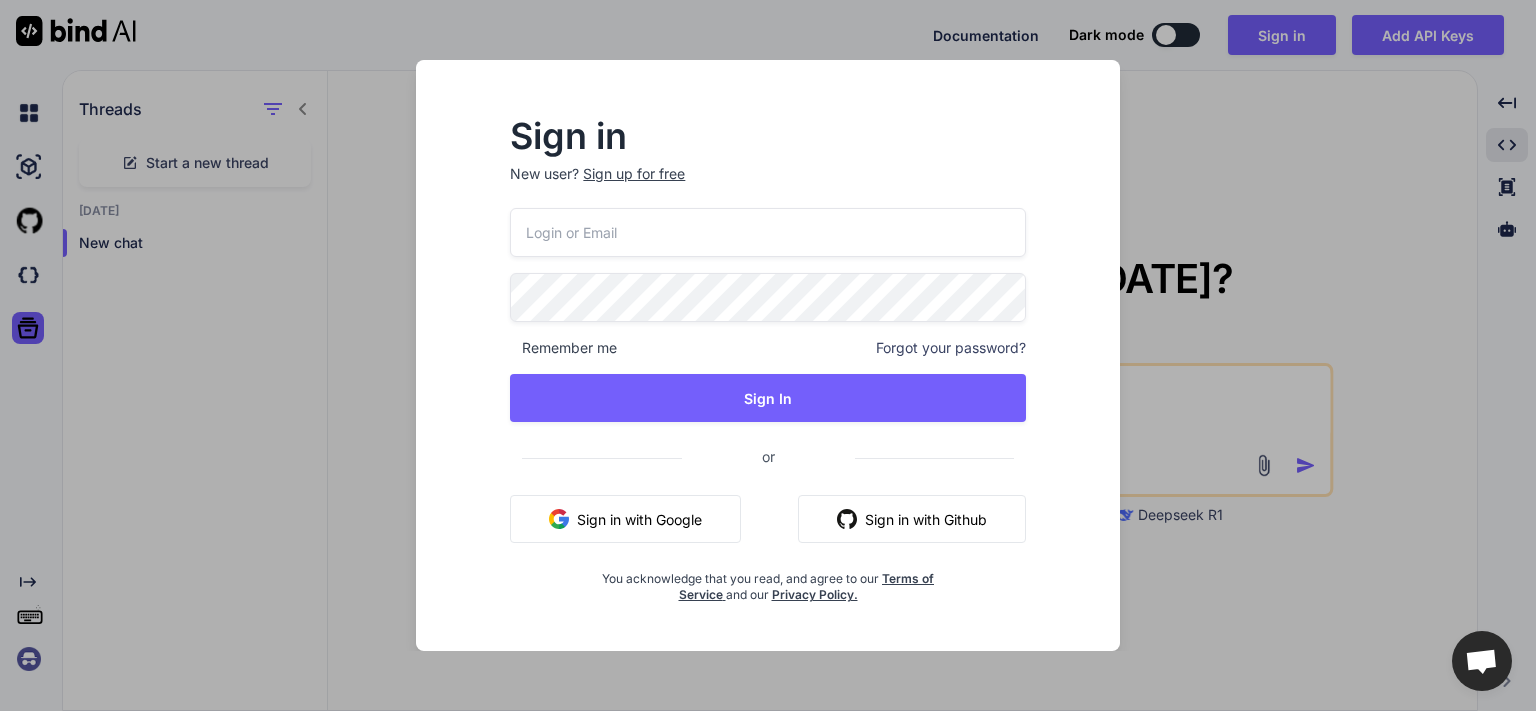 click on "Sign in New user?   Sign up for free Remember me Forgot your password? Sign In   or Sign in with Google Sign in with Github You acknowledge that you read, and agree to our   Terms of Service     and our   Privacy Policy." at bounding box center [768, 355] 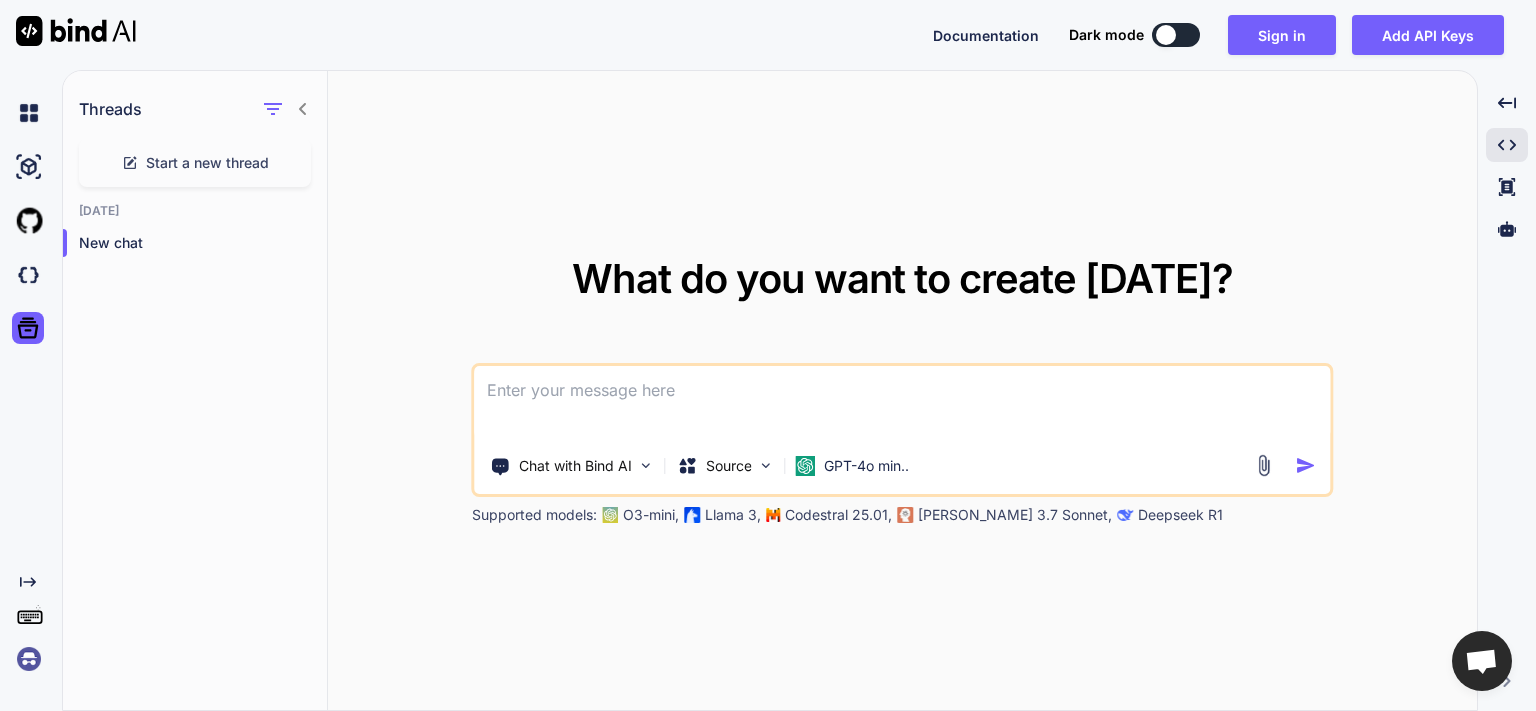 click at bounding box center (76, 31) 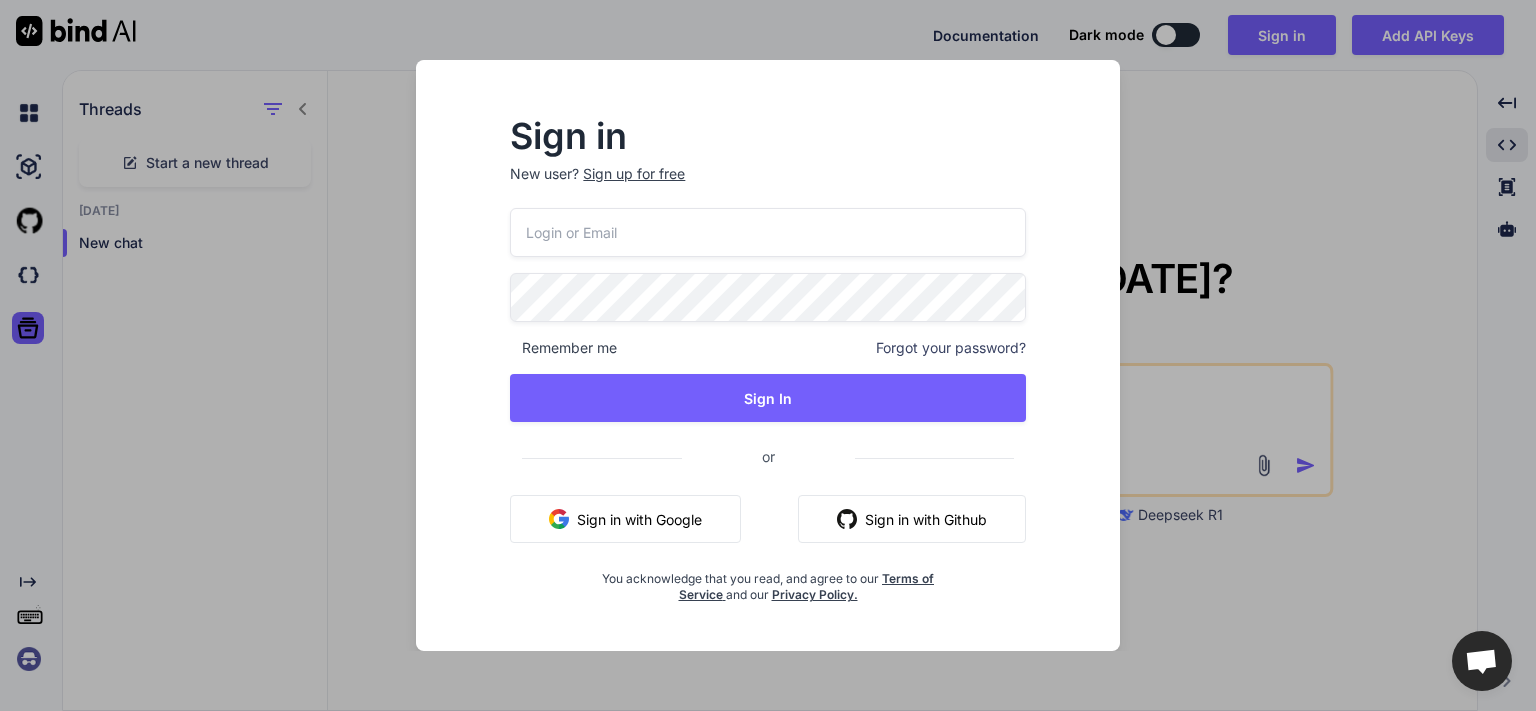 click on "Sign in New user?   Sign up for free Remember me Forgot your password? Sign In   or Sign in with Google Sign in with Github You acknowledge that you read, and agree to our   Terms of Service     and our   Privacy Policy." at bounding box center (768, 355) 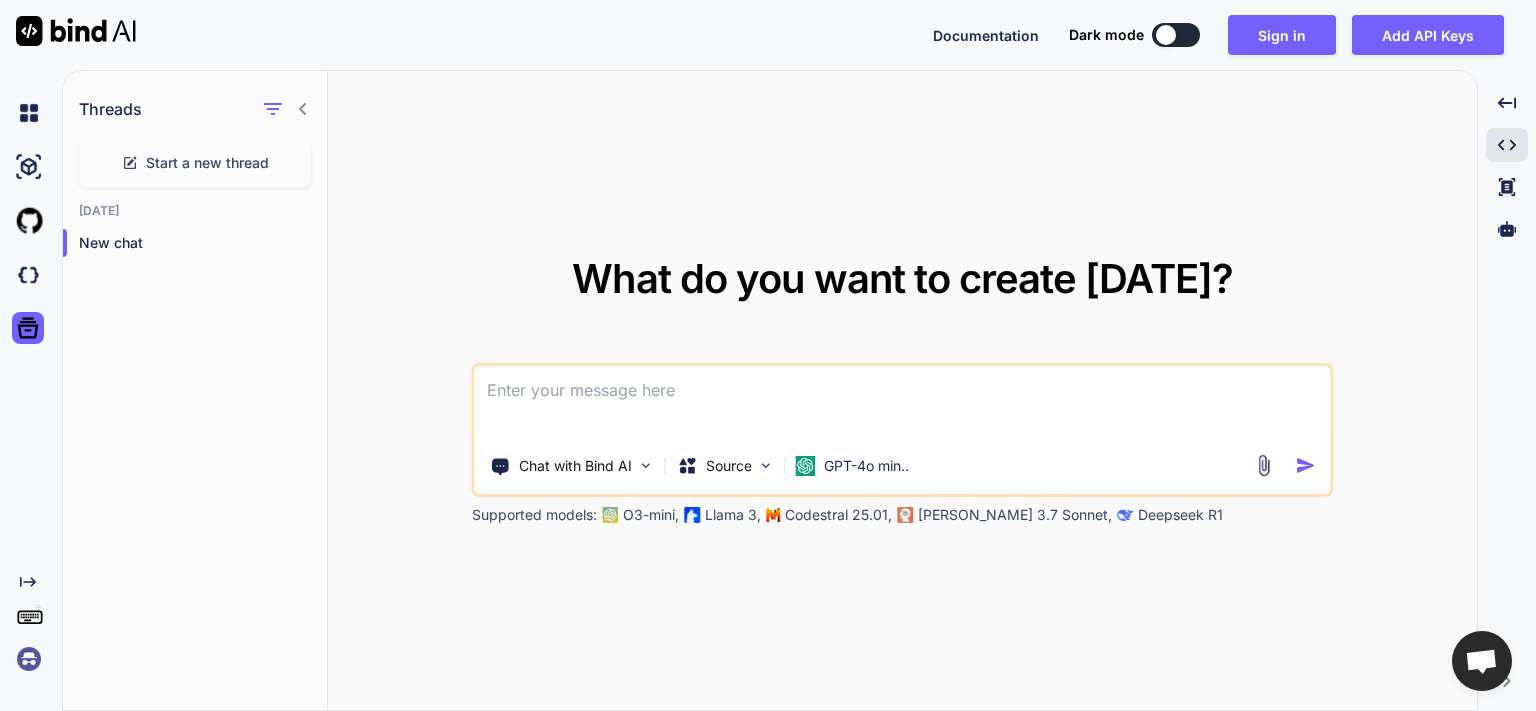 click at bounding box center [902, 403] 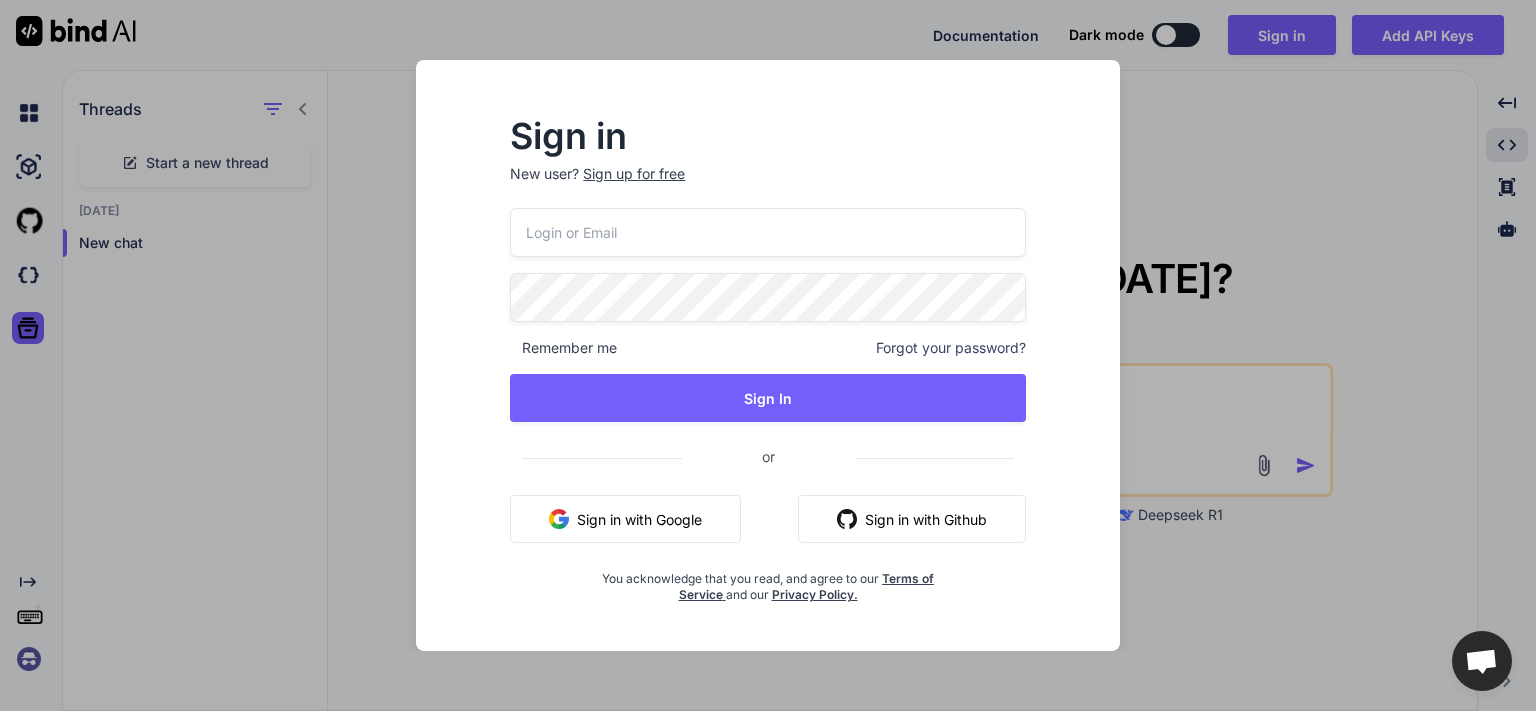click on "Sign in New user?   Sign up for free Remember me Forgot your password? Sign In   or Sign in with Google Sign in with Github You acknowledge that you read, and agree to our   Terms of Service     and our   Privacy Policy." at bounding box center [768, 355] 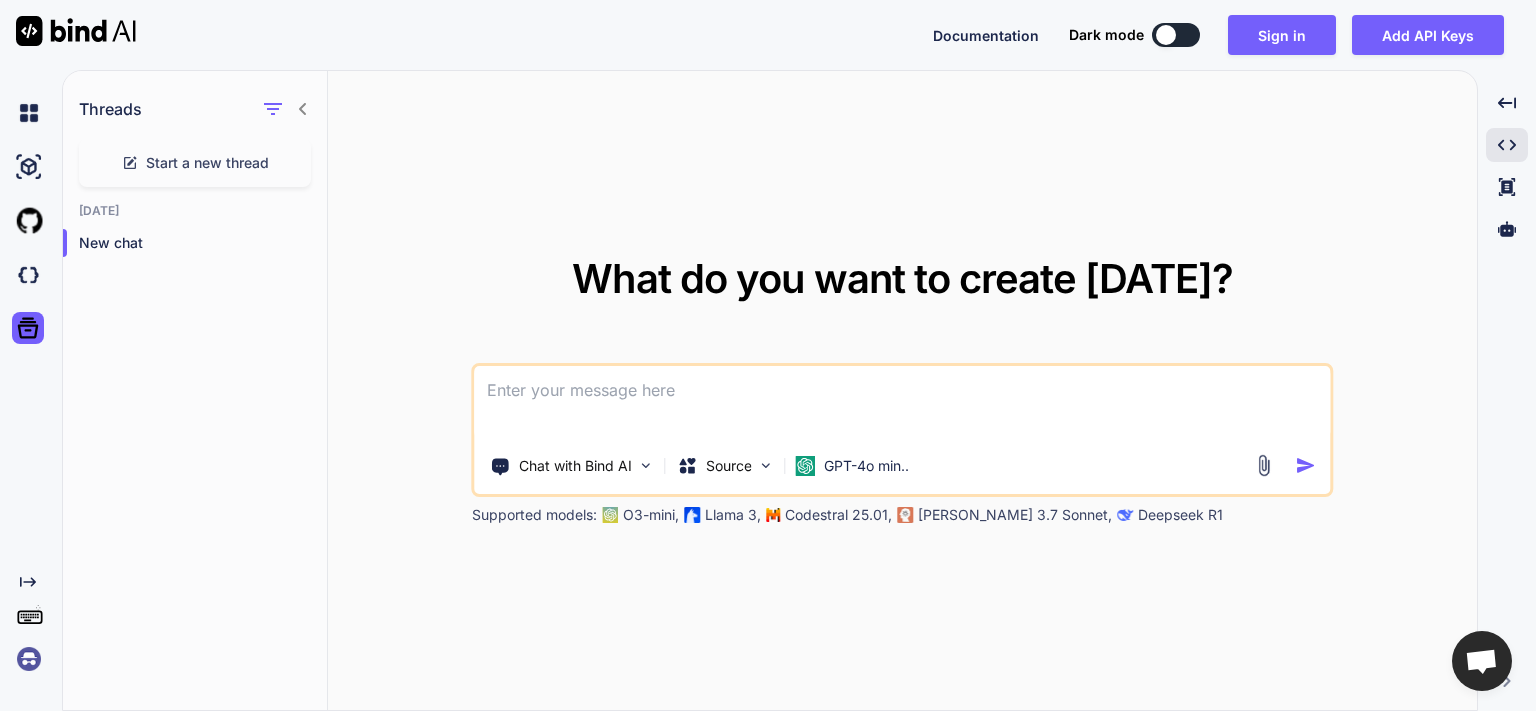click 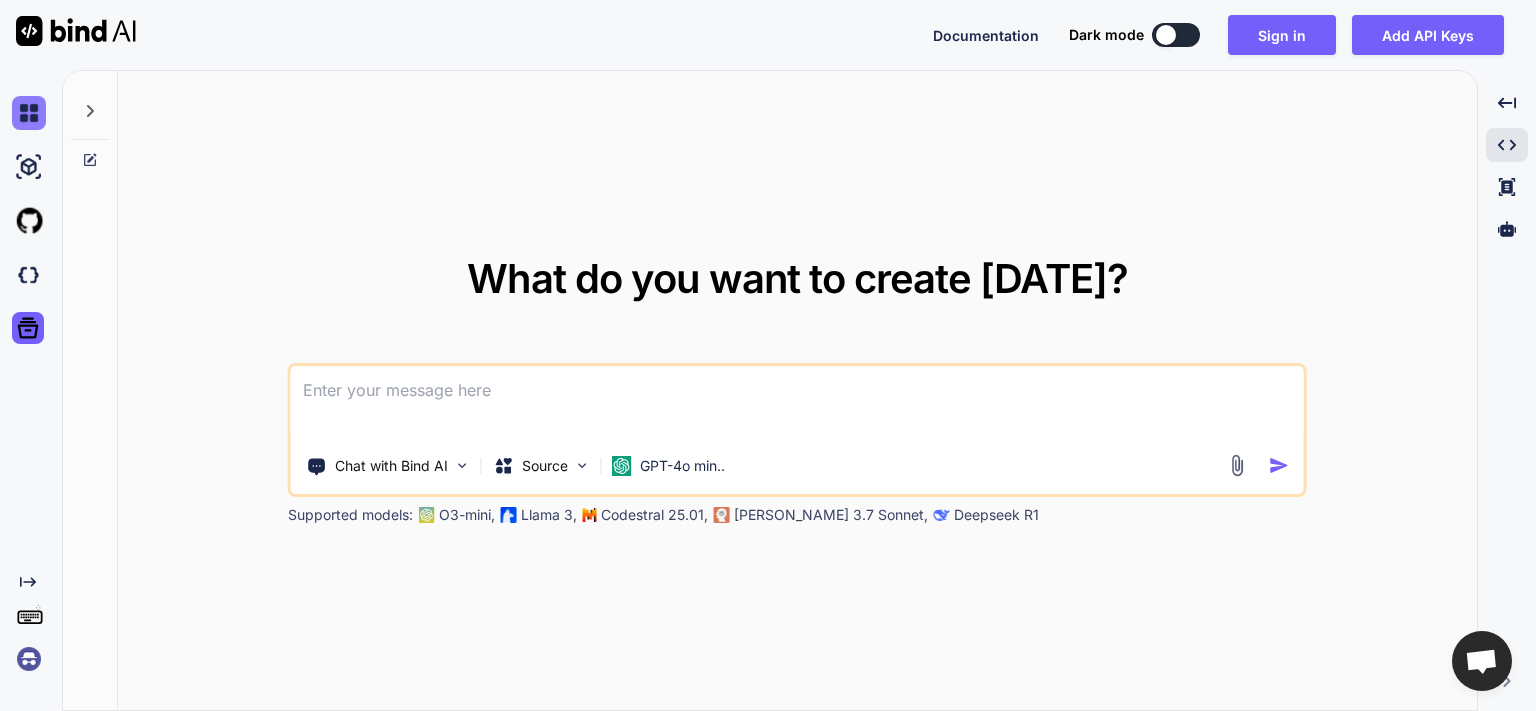 click at bounding box center (29, 113) 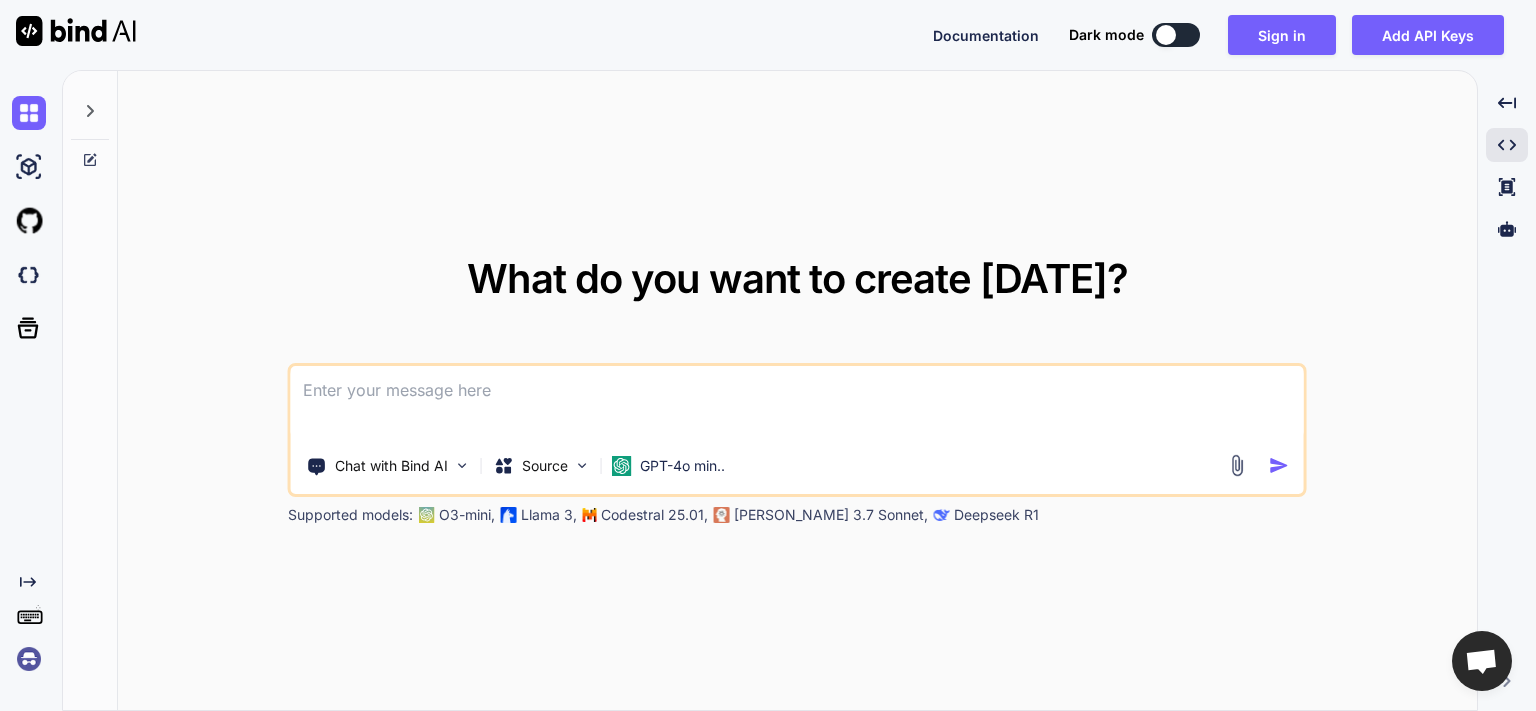 click at bounding box center (797, 403) 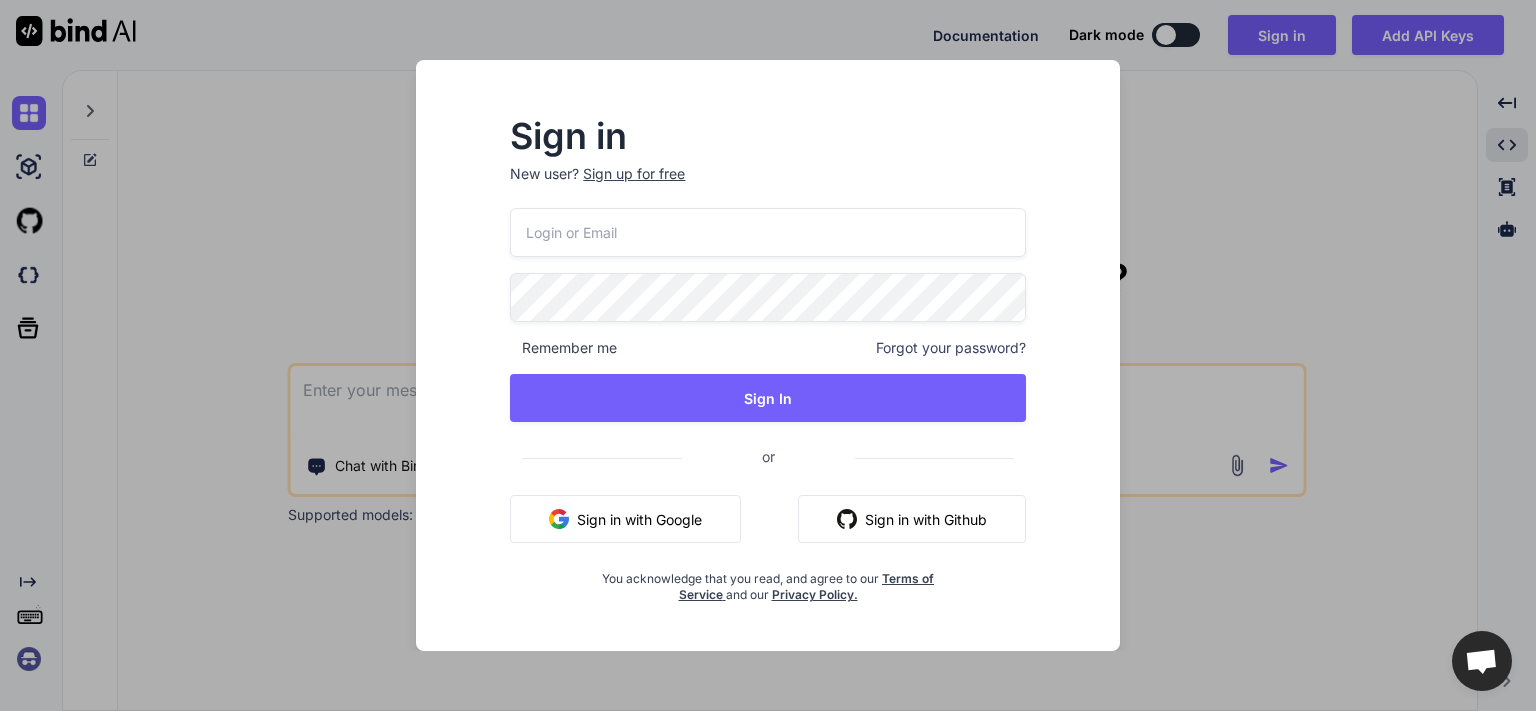 click on "Sign in New user?   Sign up for free Remember me Forgot your password? Sign In   or Sign in with Google Sign in with Github You acknowledge that you read, and agree to our   Terms of Service     and our   Privacy Policy." at bounding box center [768, 355] 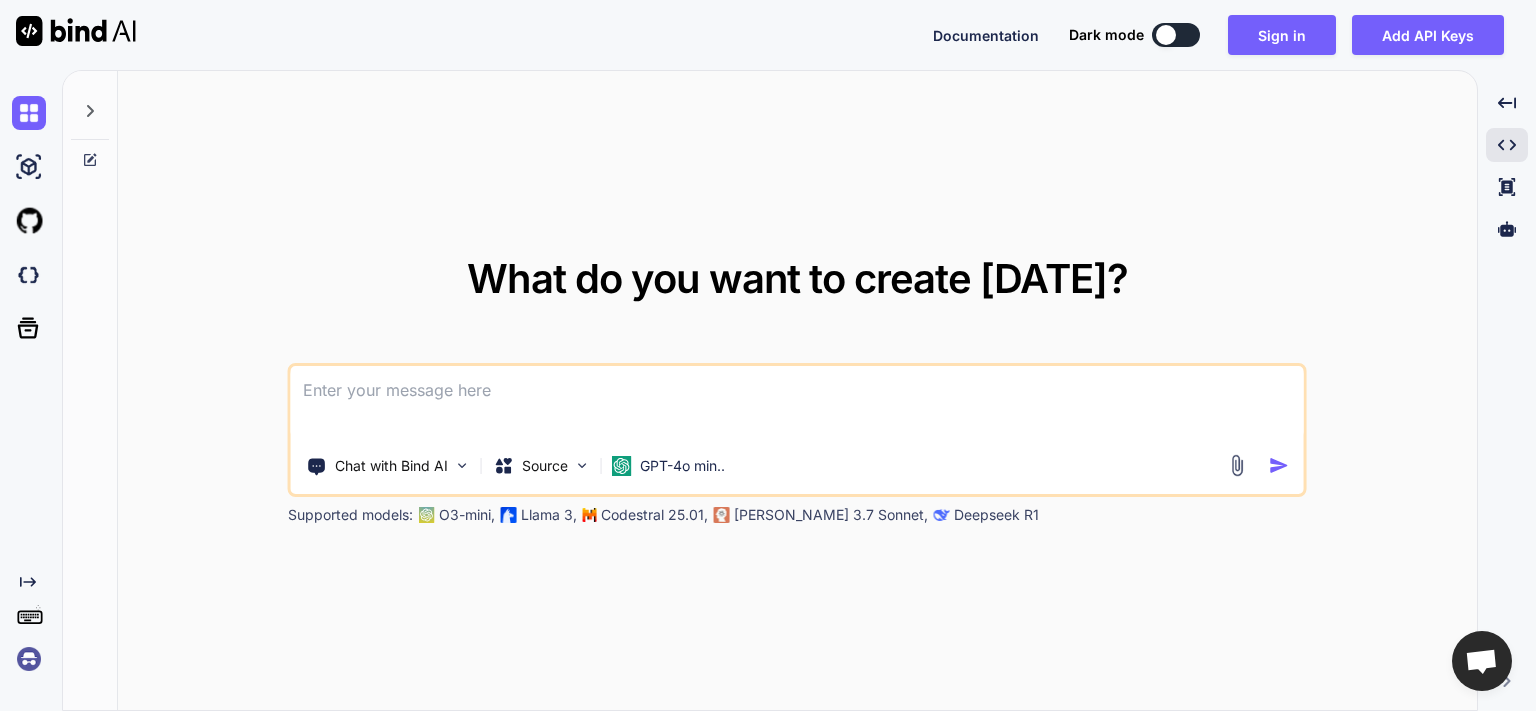 click at bounding box center (797, 403) 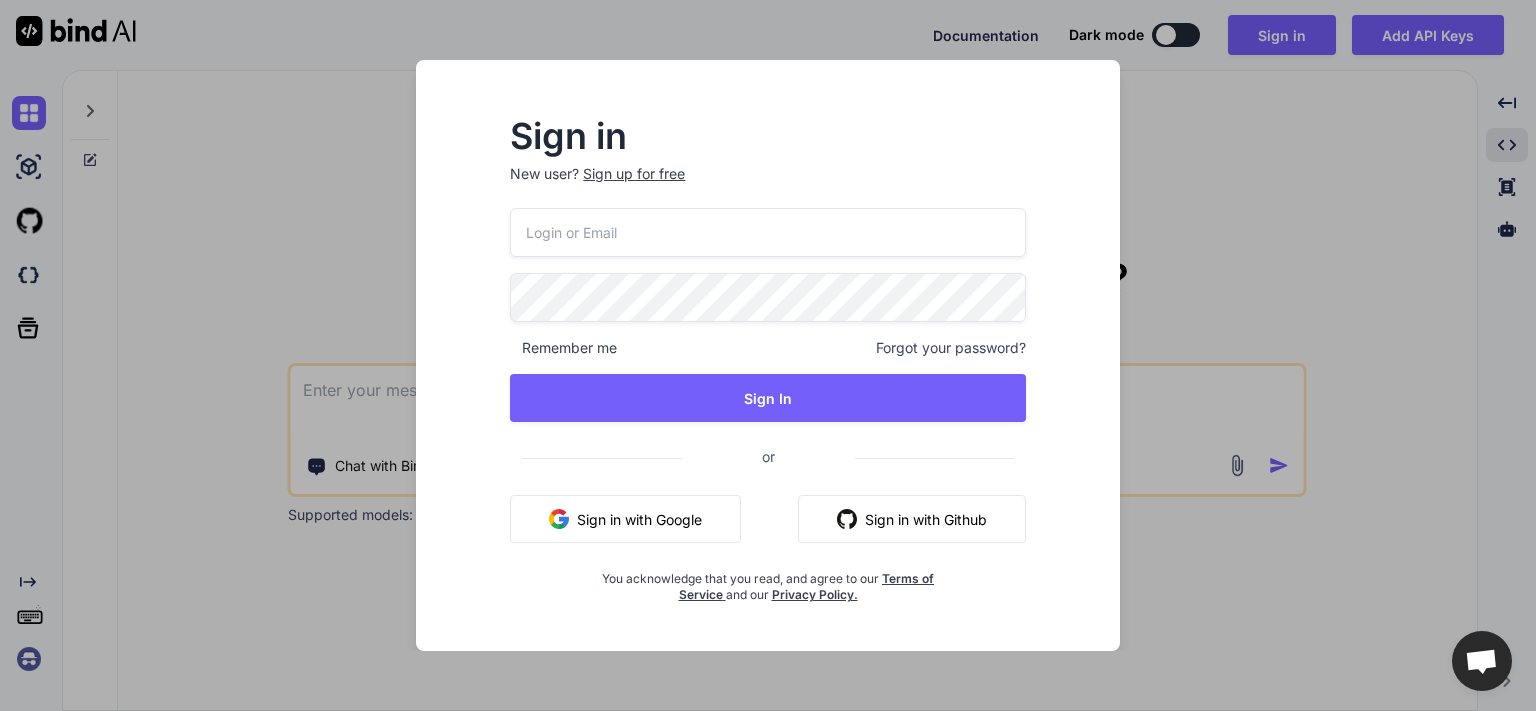 click on "Sign in with Google" at bounding box center (625, 519) 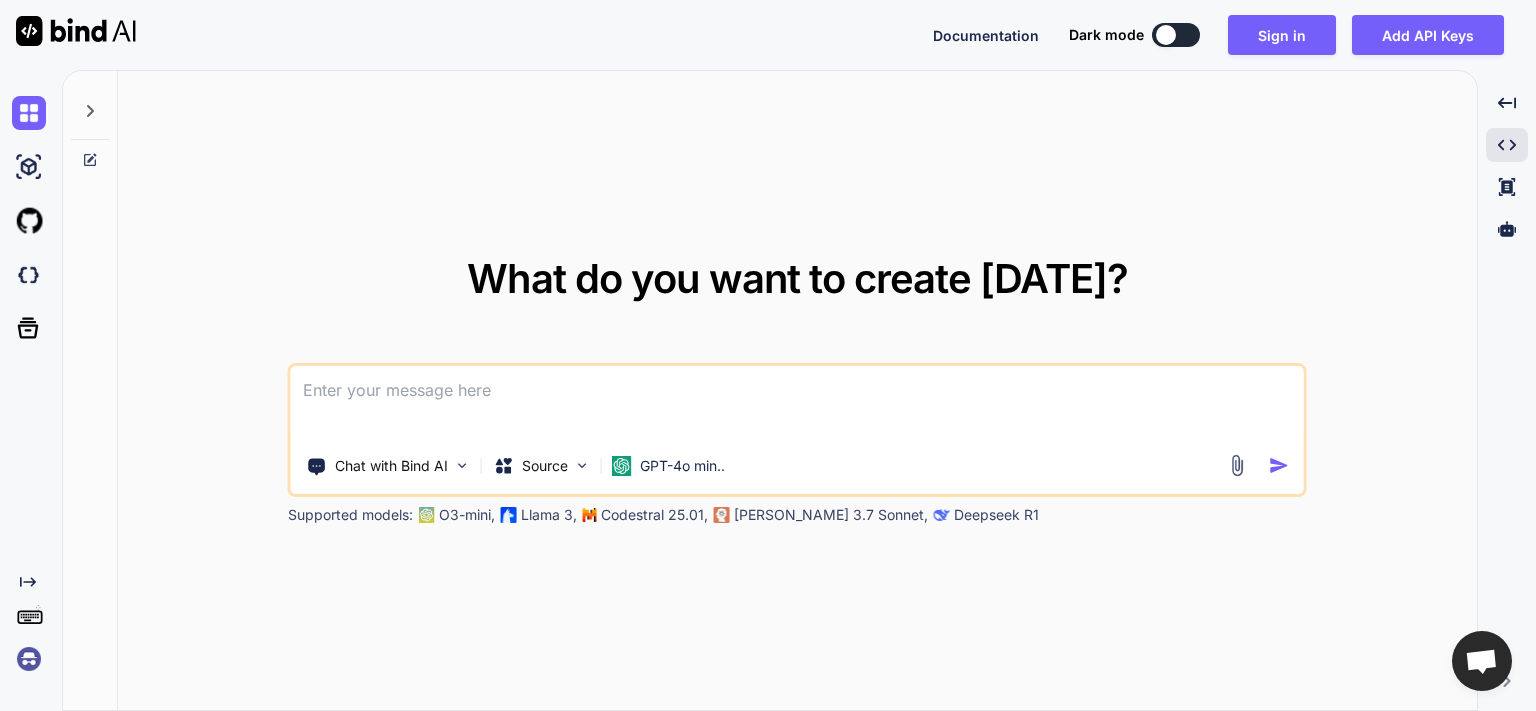 click at bounding box center (797, 403) 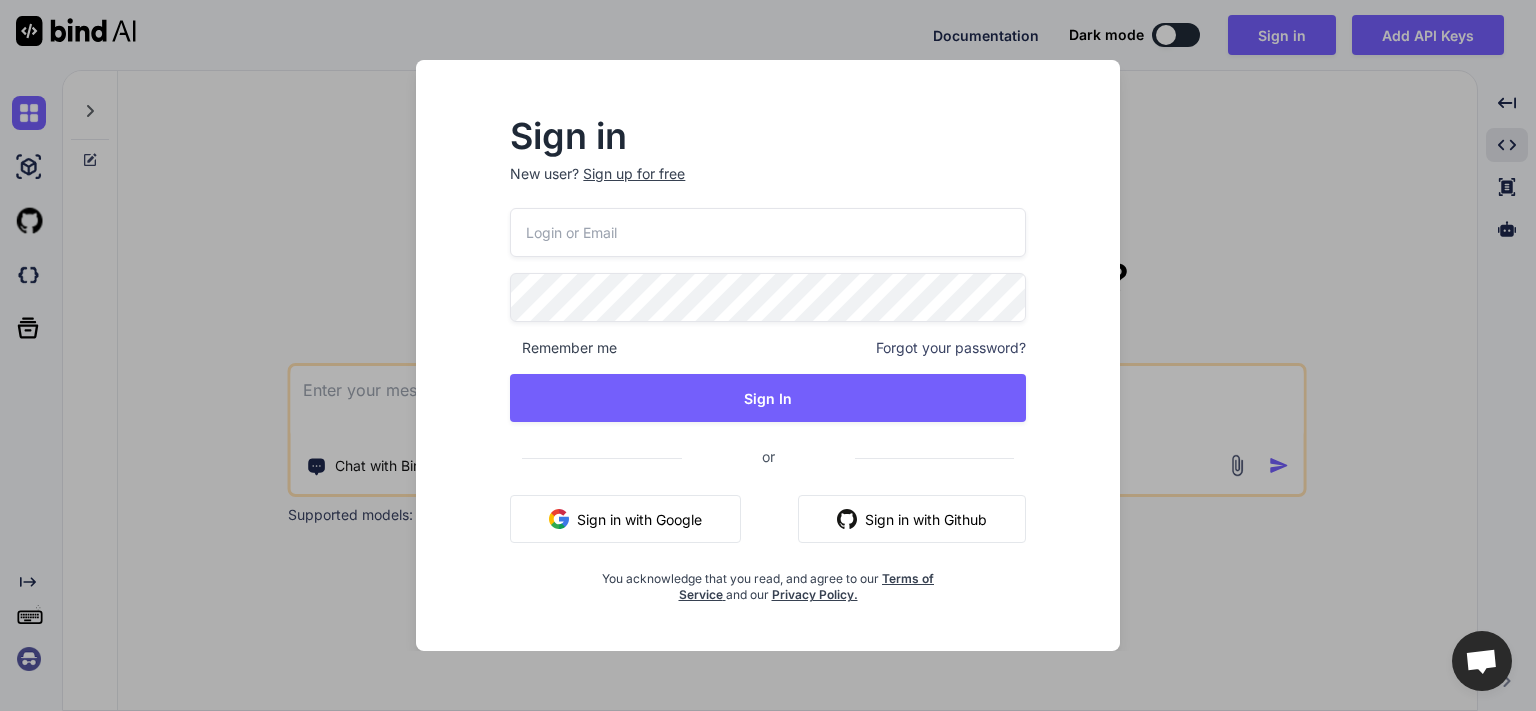 click on "Sign in with Google" at bounding box center (625, 519) 